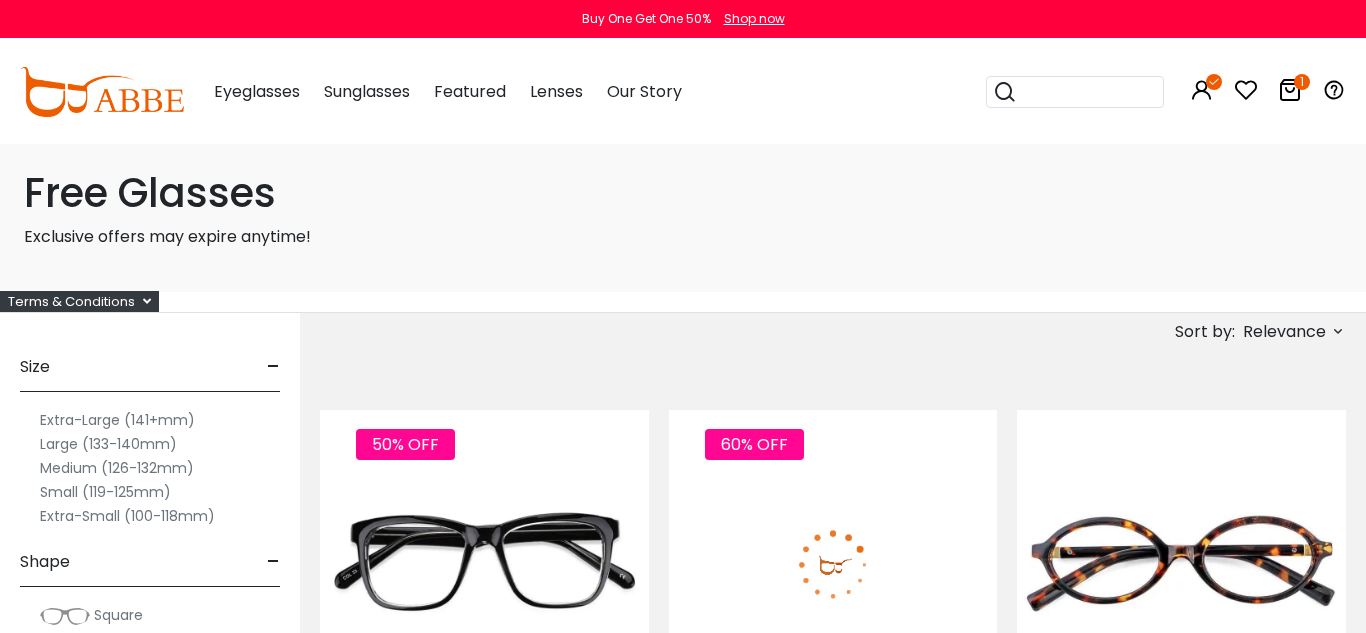 scroll, scrollTop: 0, scrollLeft: 0, axis: both 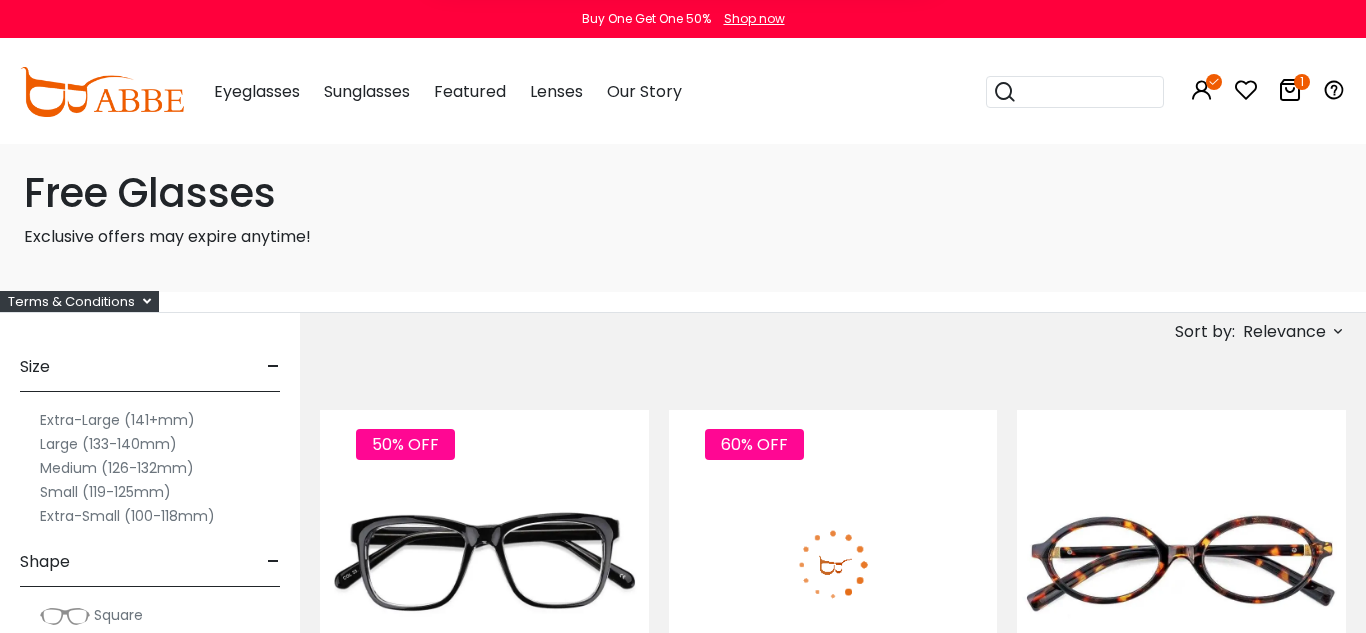 click on "Later" at bounding box center (0, 0) 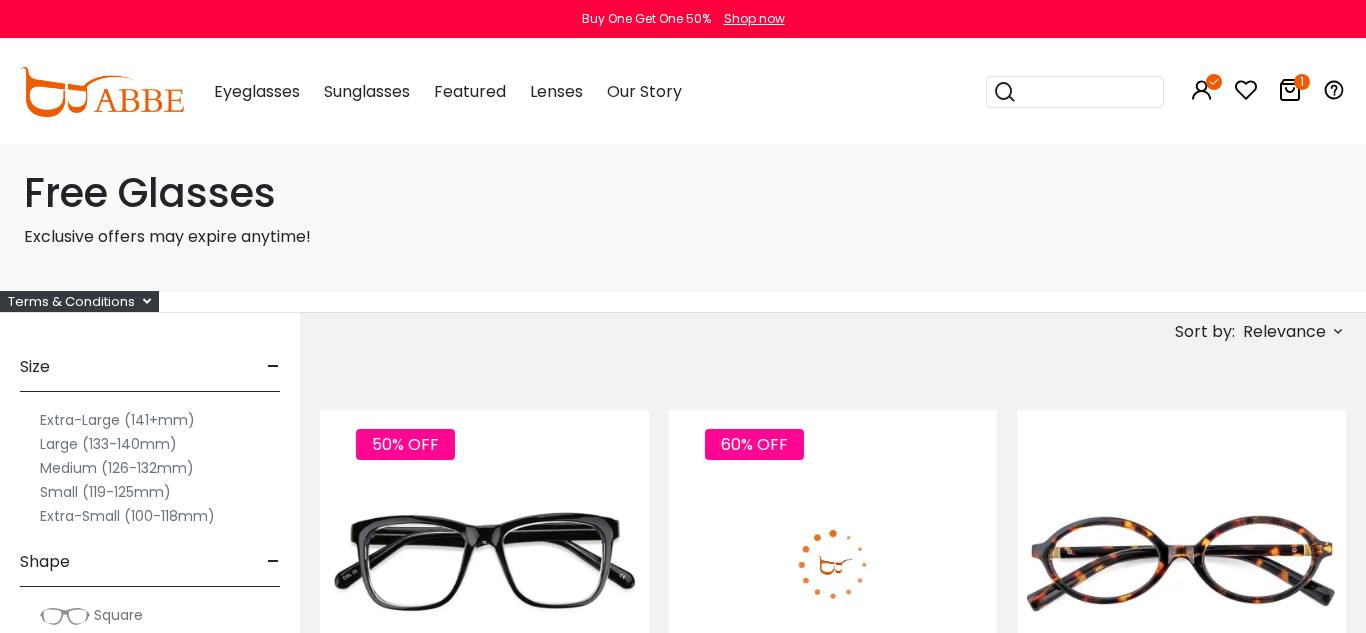 click on "Subscribe to our notifications for the latest news and updates. You can disable anytime. Subscribe Later" at bounding box center [683, 89] 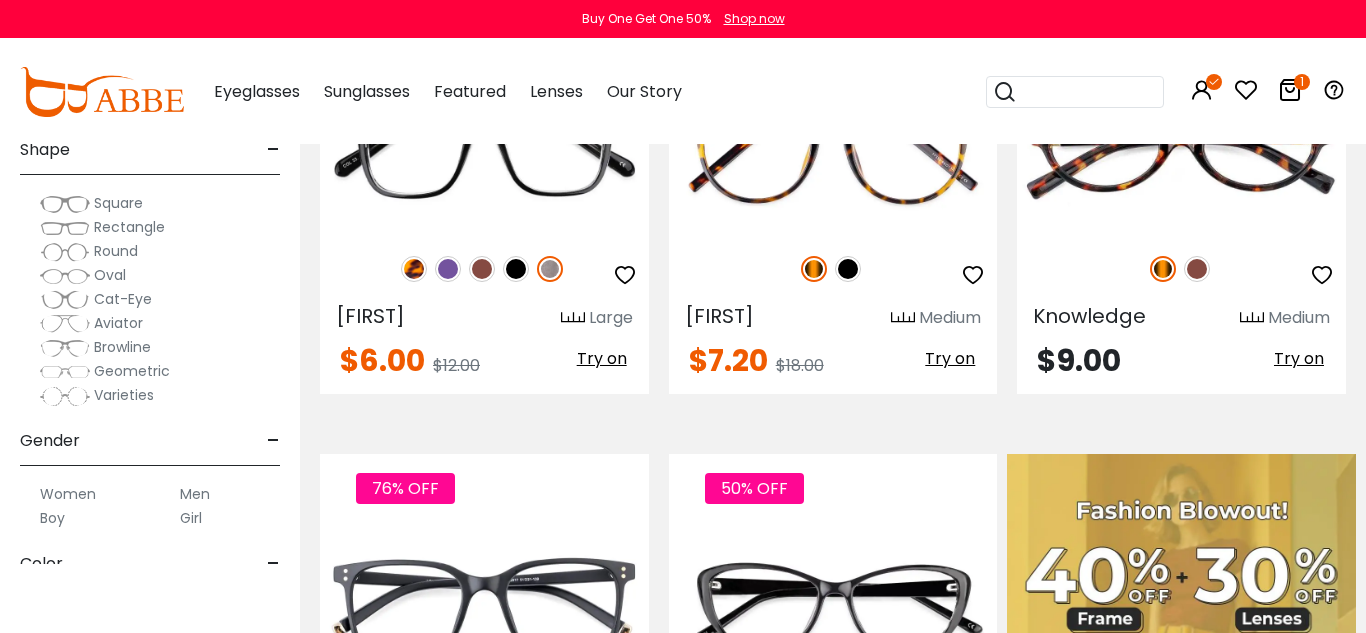 scroll, scrollTop: 0, scrollLeft: 0, axis: both 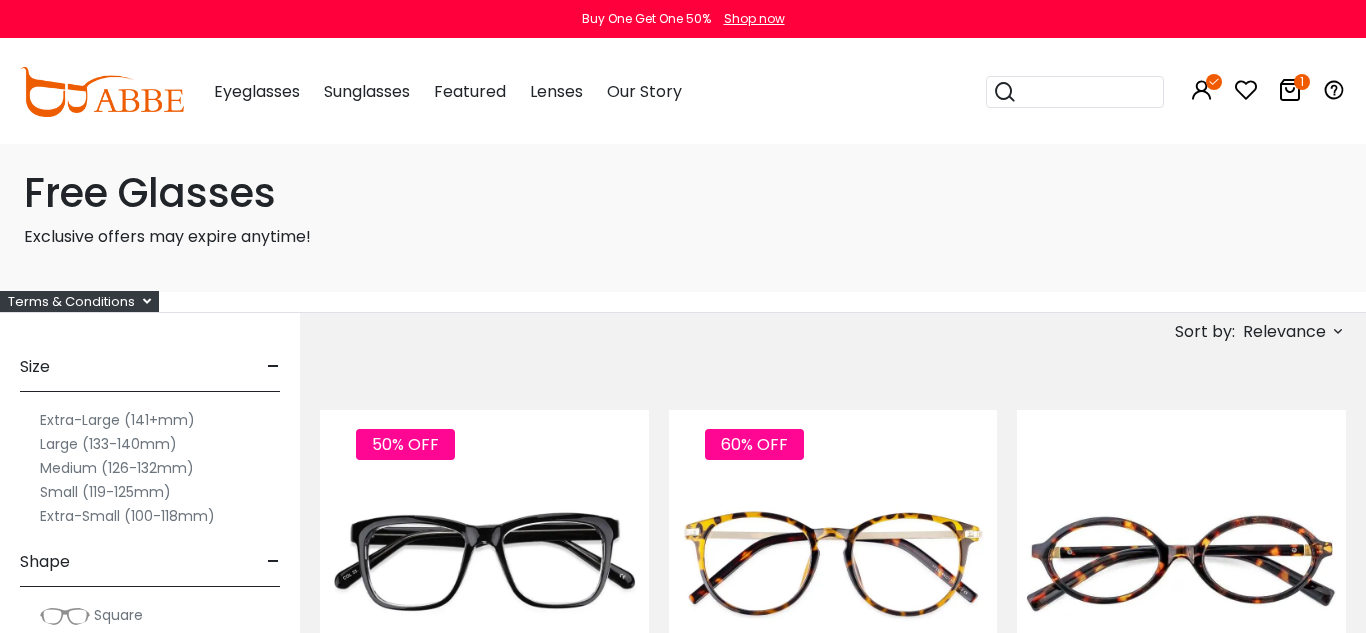 click at bounding box center [1290, 90] 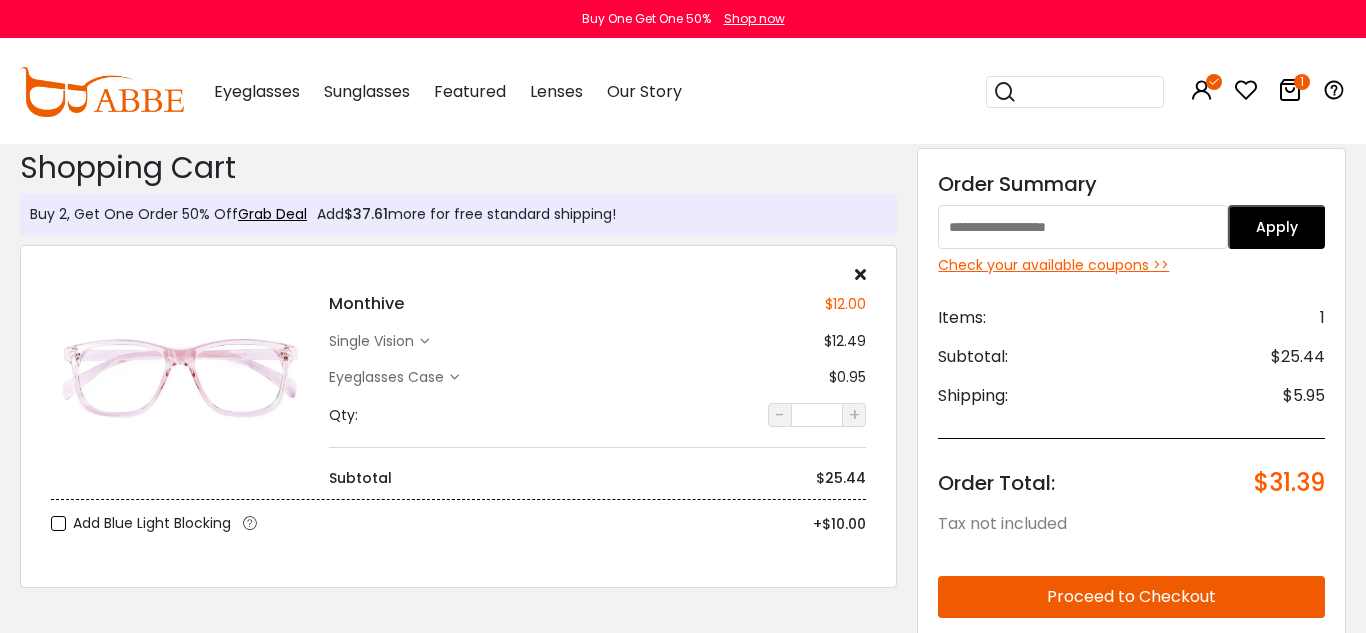 scroll, scrollTop: 0, scrollLeft: 0, axis: both 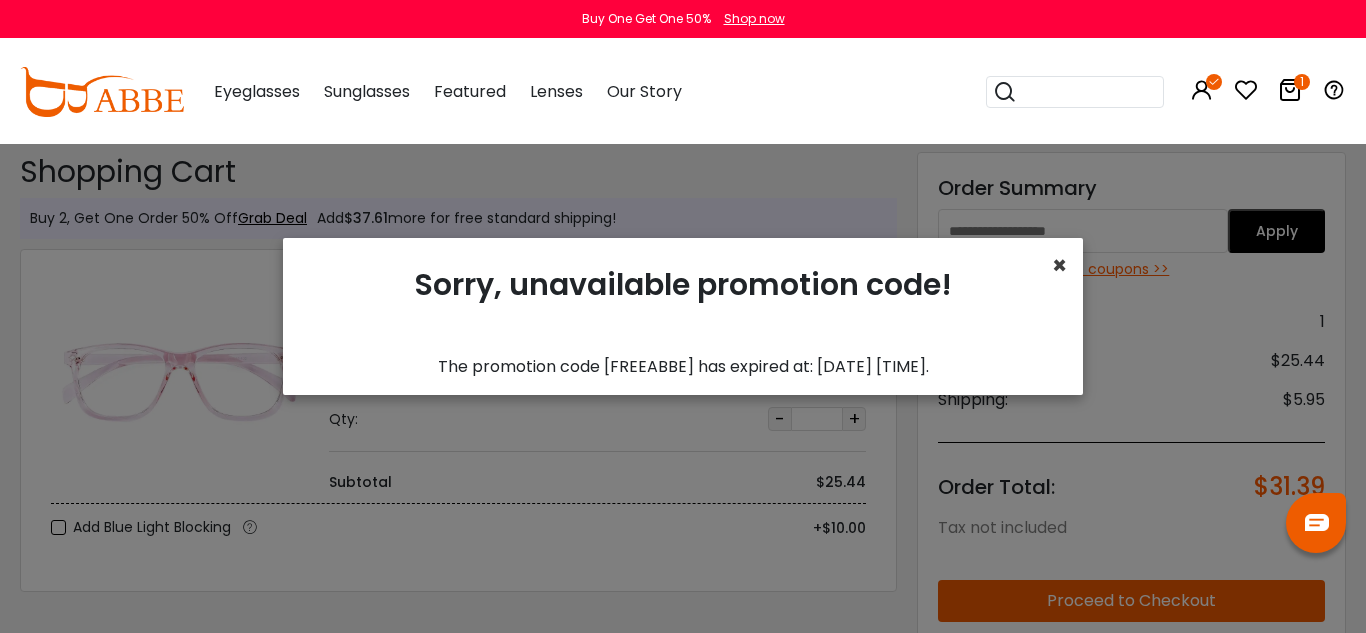 click on "×" at bounding box center [1059, 265] 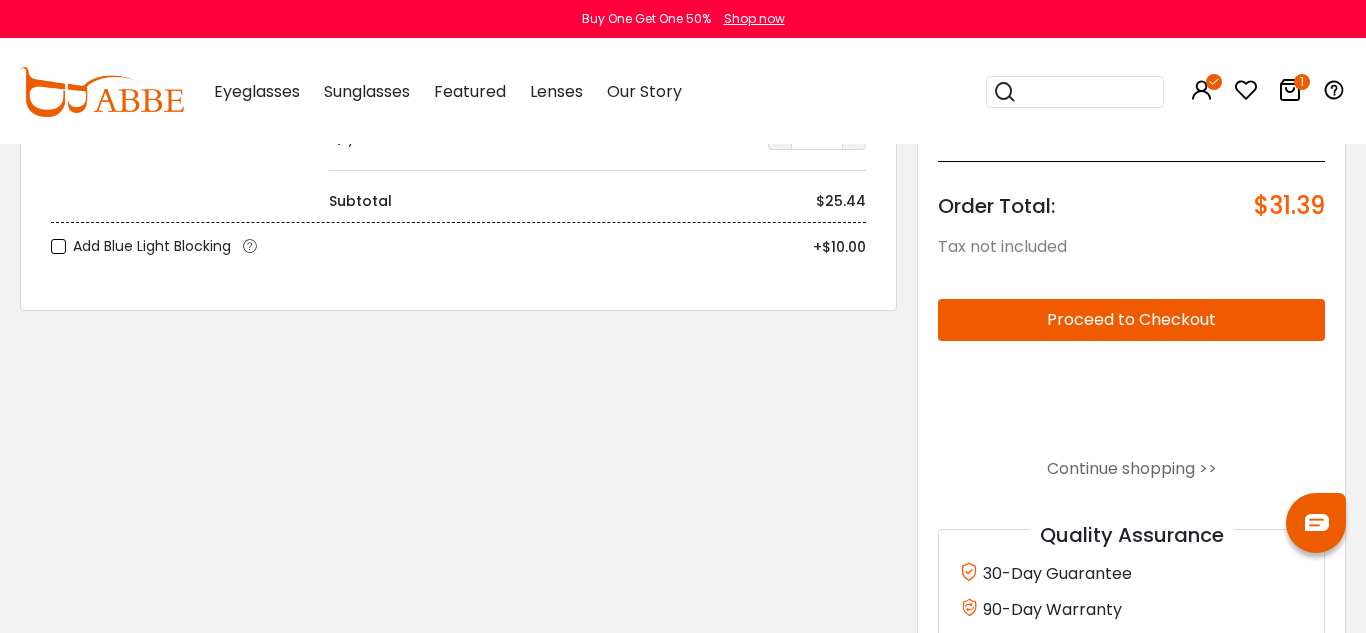scroll, scrollTop: 299, scrollLeft: 0, axis: vertical 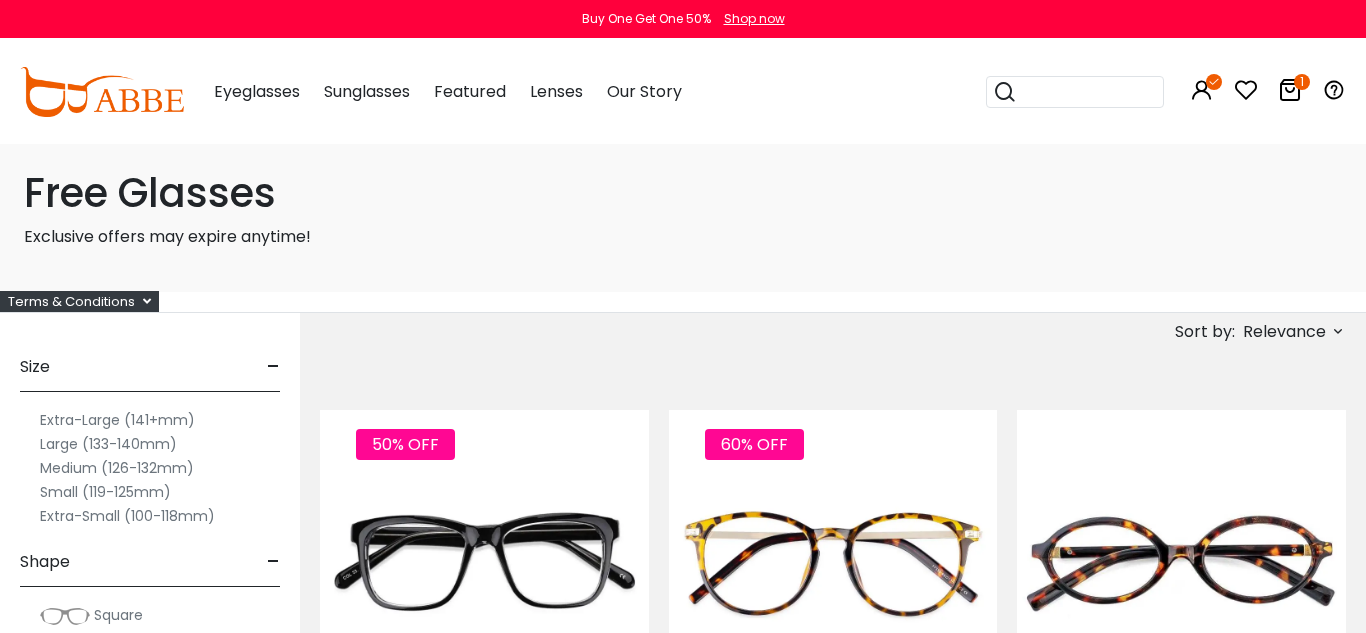 click on "Exclusive offers may expire anytime!" at bounding box center (683, 237) 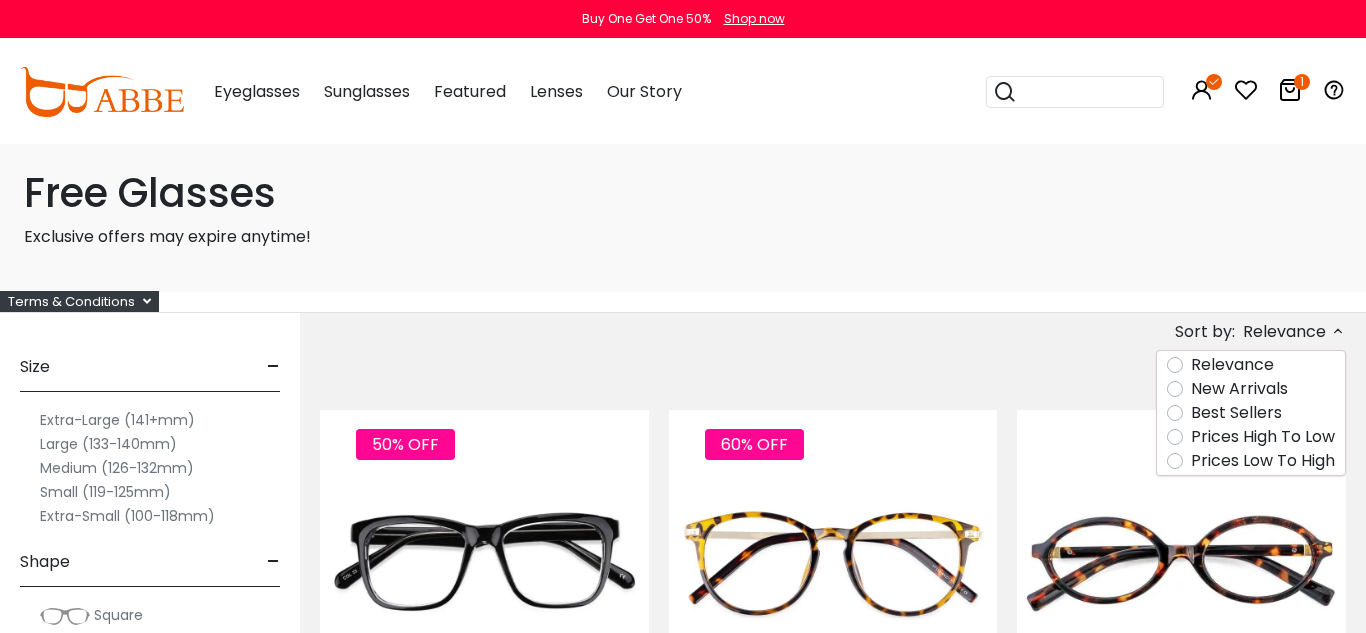 click on "Relevance" at bounding box center [1284, 332] 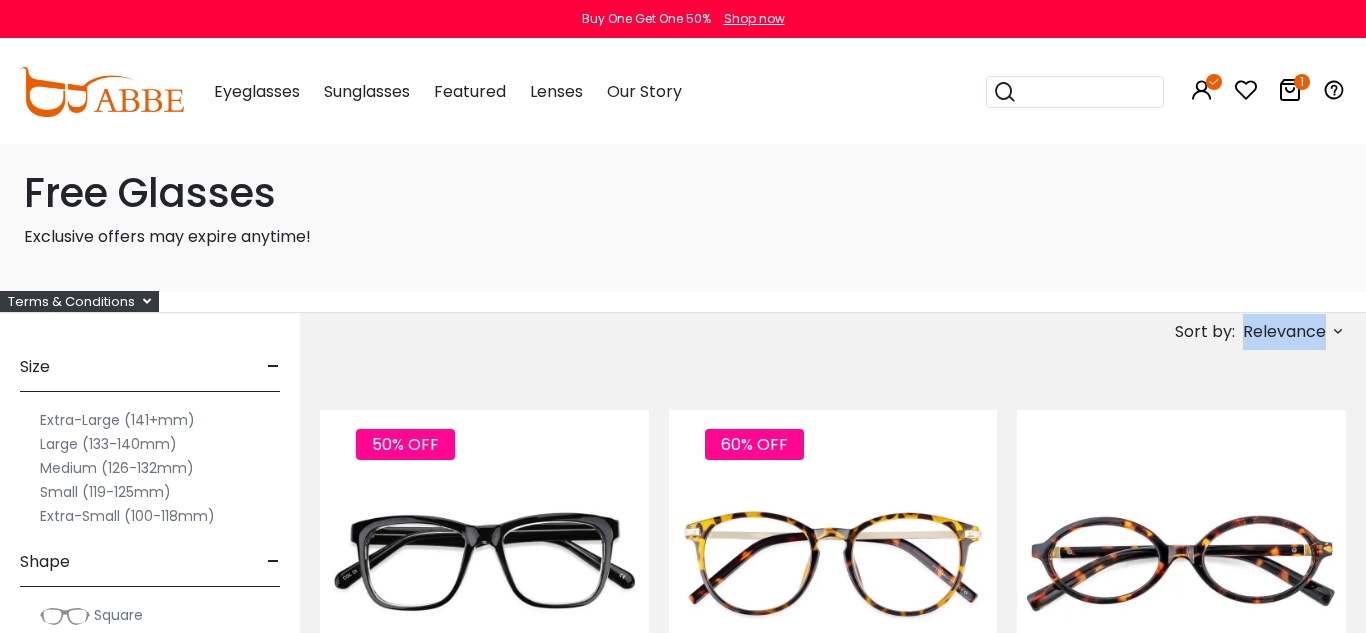 click on "Relevance" at bounding box center [1284, 332] 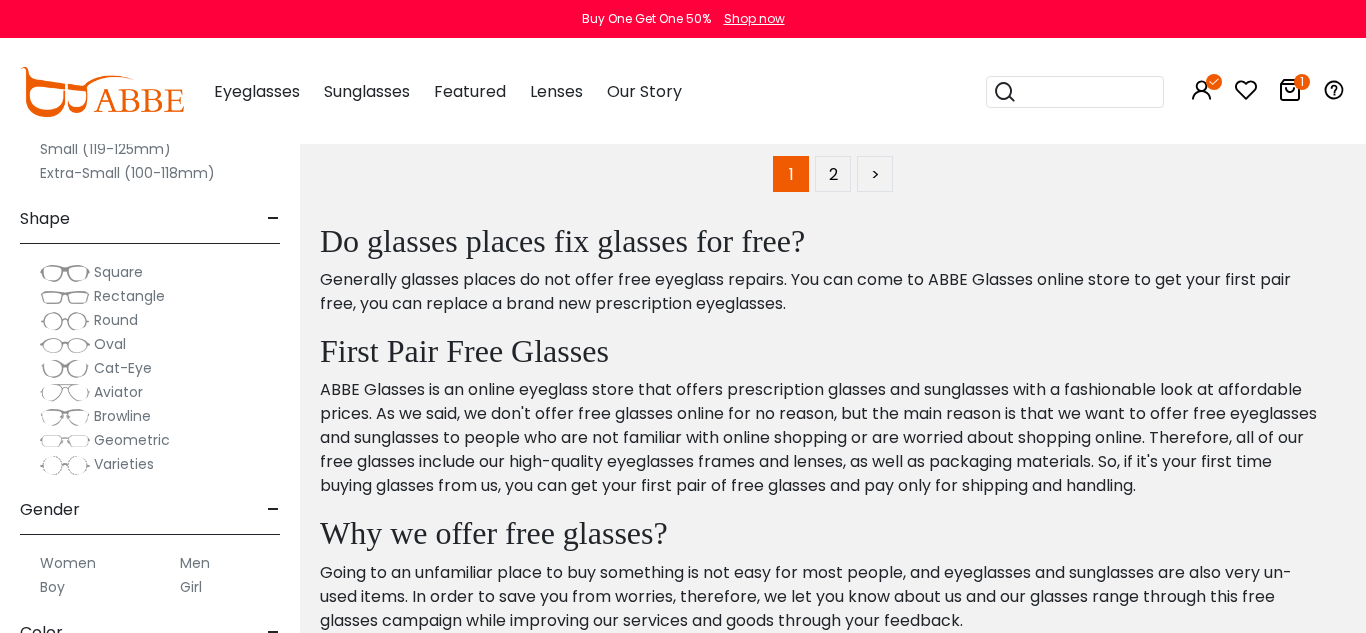 scroll, scrollTop: 10579, scrollLeft: 0, axis: vertical 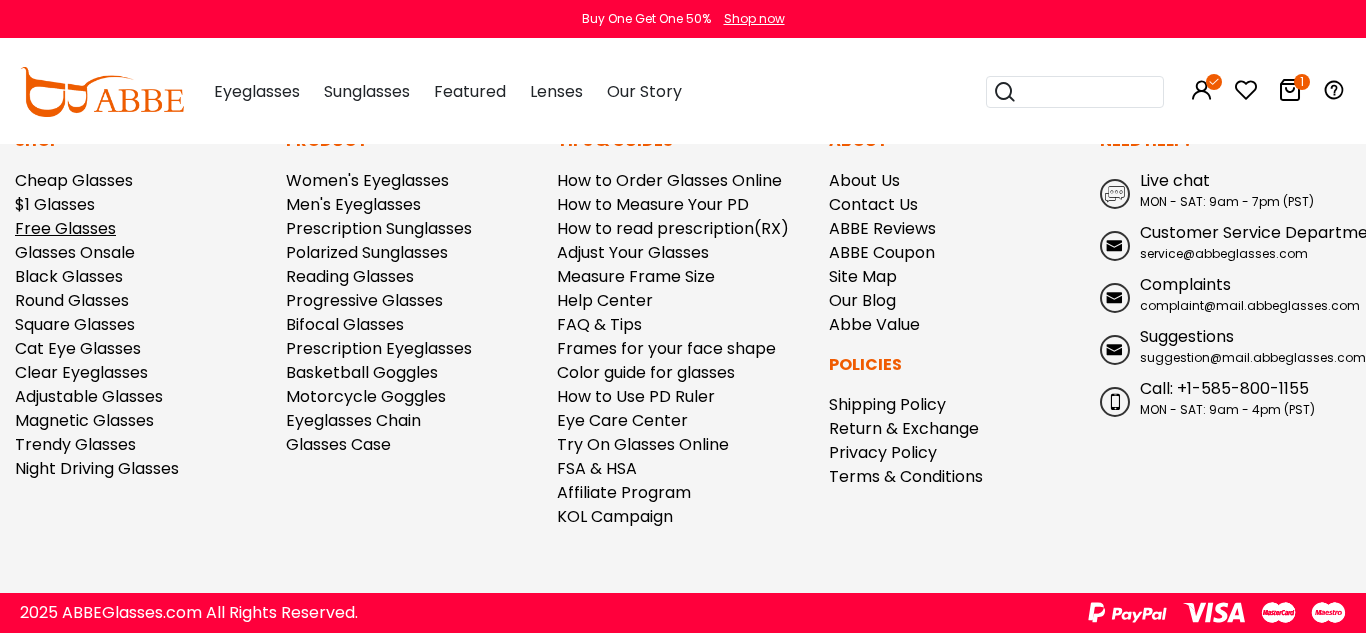 click on "Free Glasses" at bounding box center (65, 228) 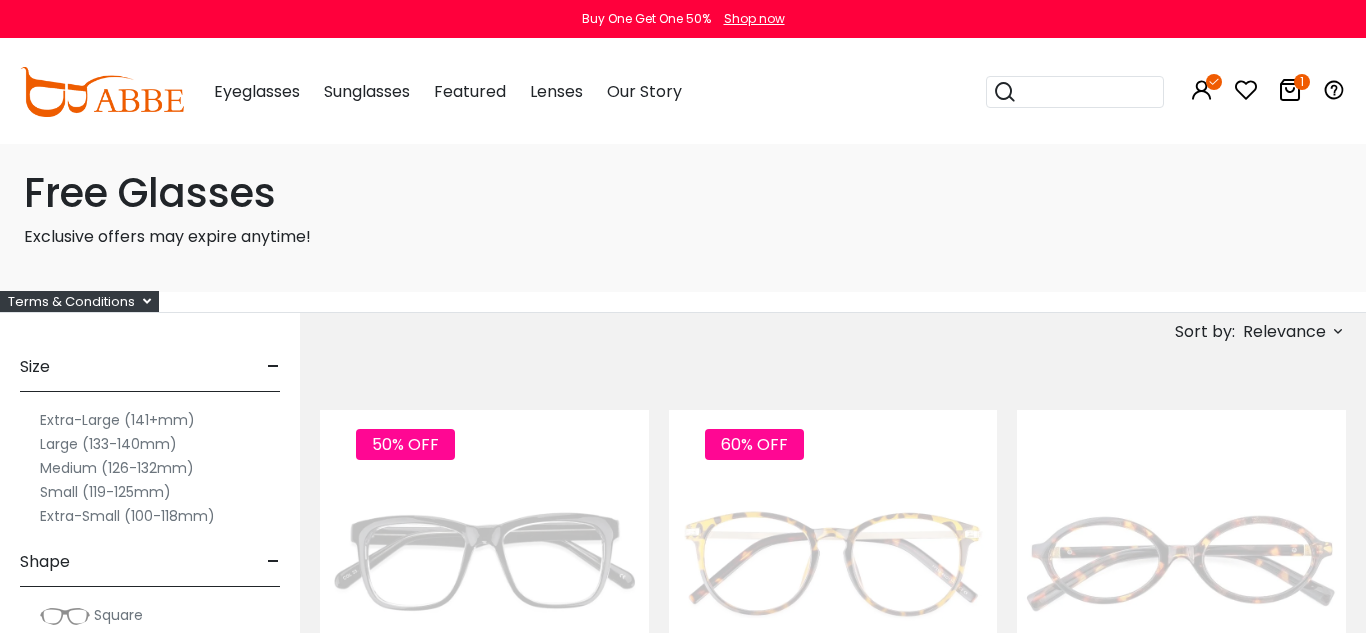 scroll, scrollTop: 0, scrollLeft: 0, axis: both 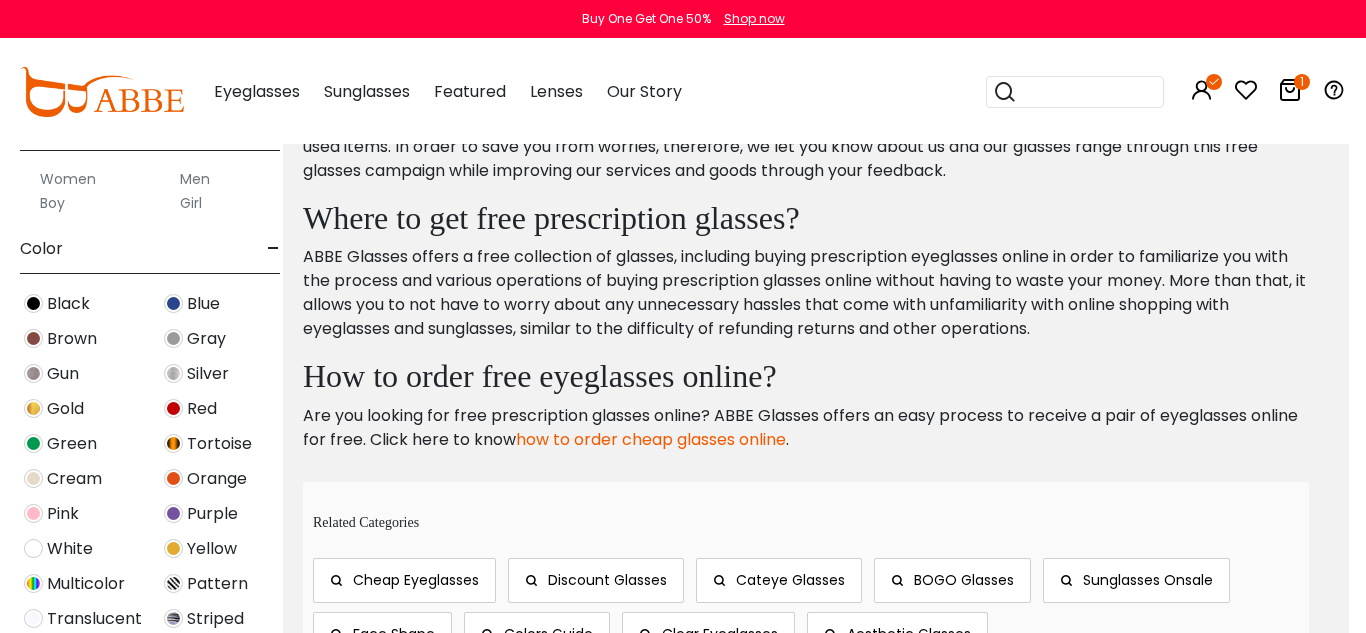 click on "how to order cheap glasses online" at bounding box center (651, 439) 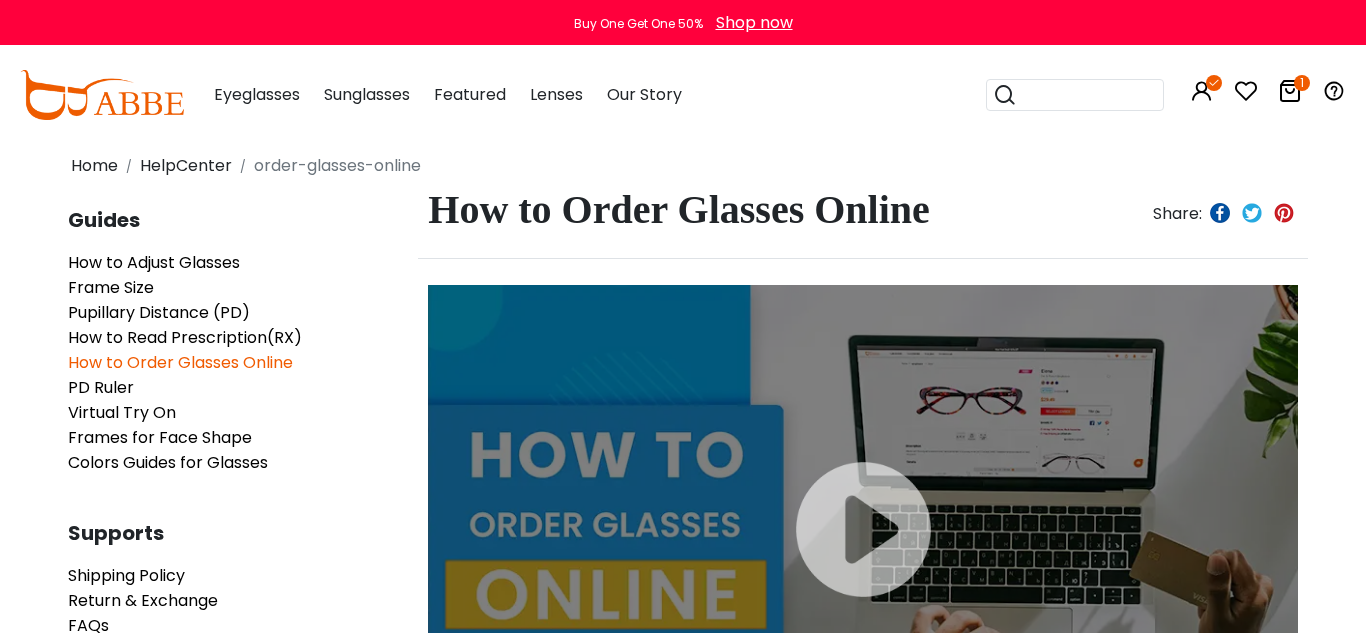 scroll, scrollTop: 0, scrollLeft: 0, axis: both 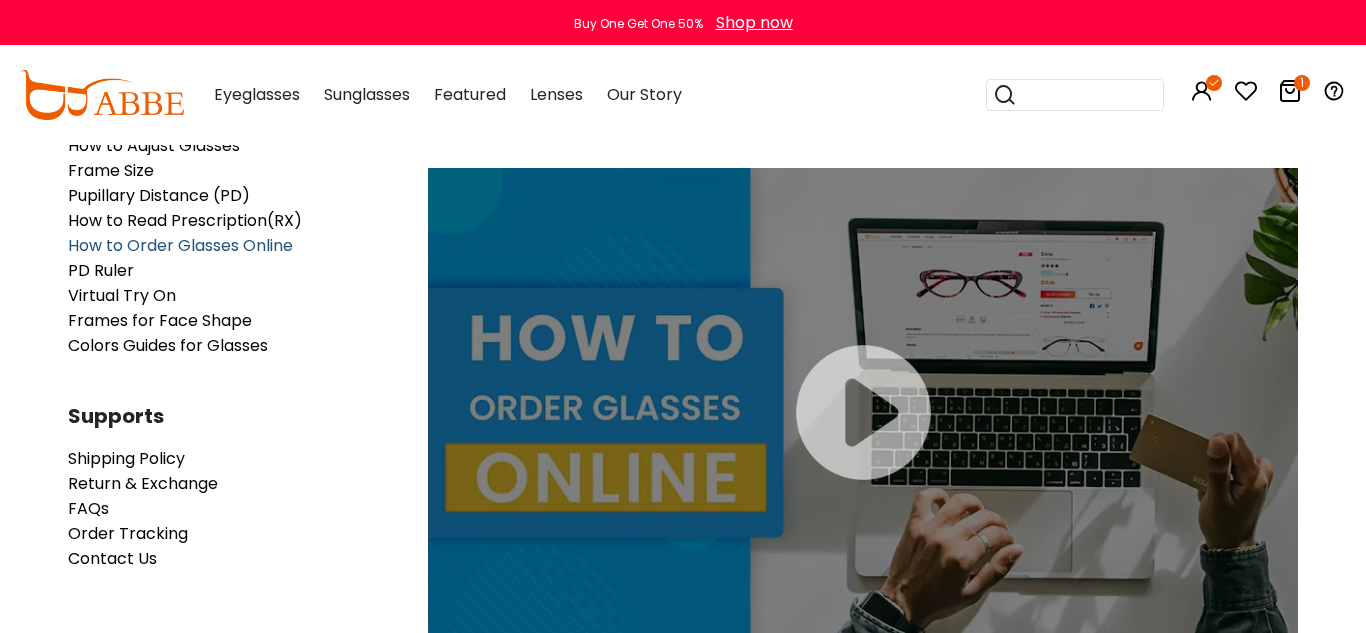 click on "How to Order Glasses Online" at bounding box center [180, 245] 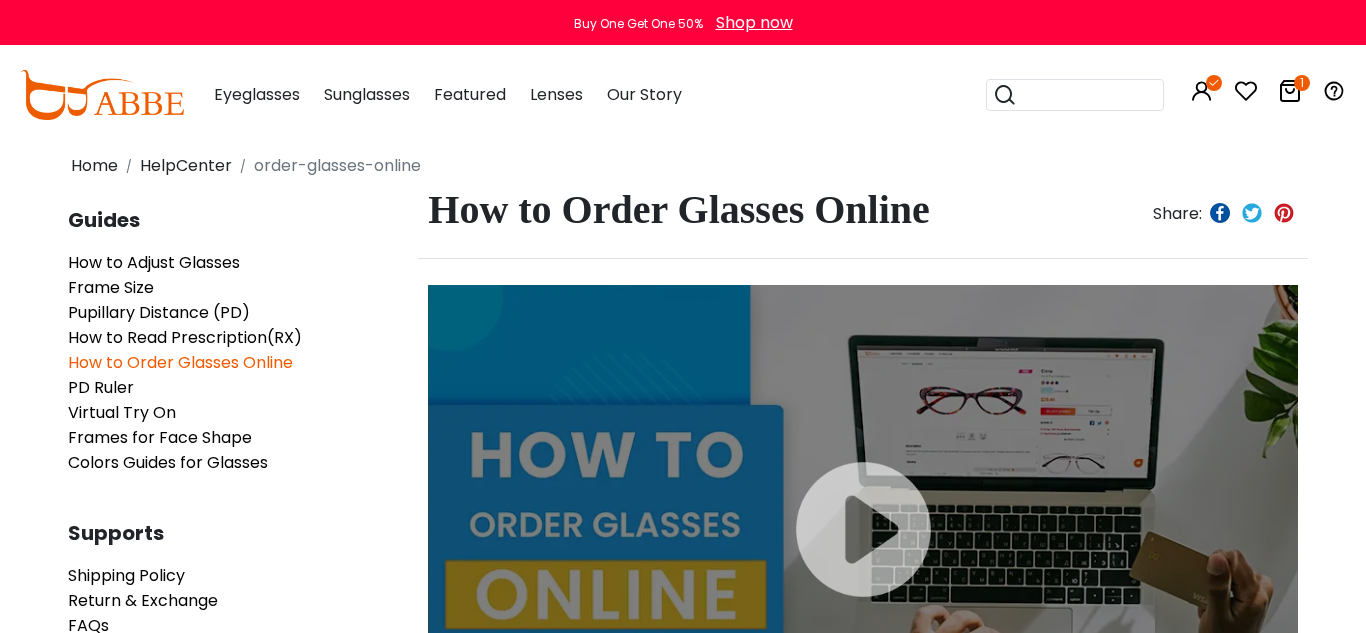 scroll, scrollTop: 0, scrollLeft: 0, axis: both 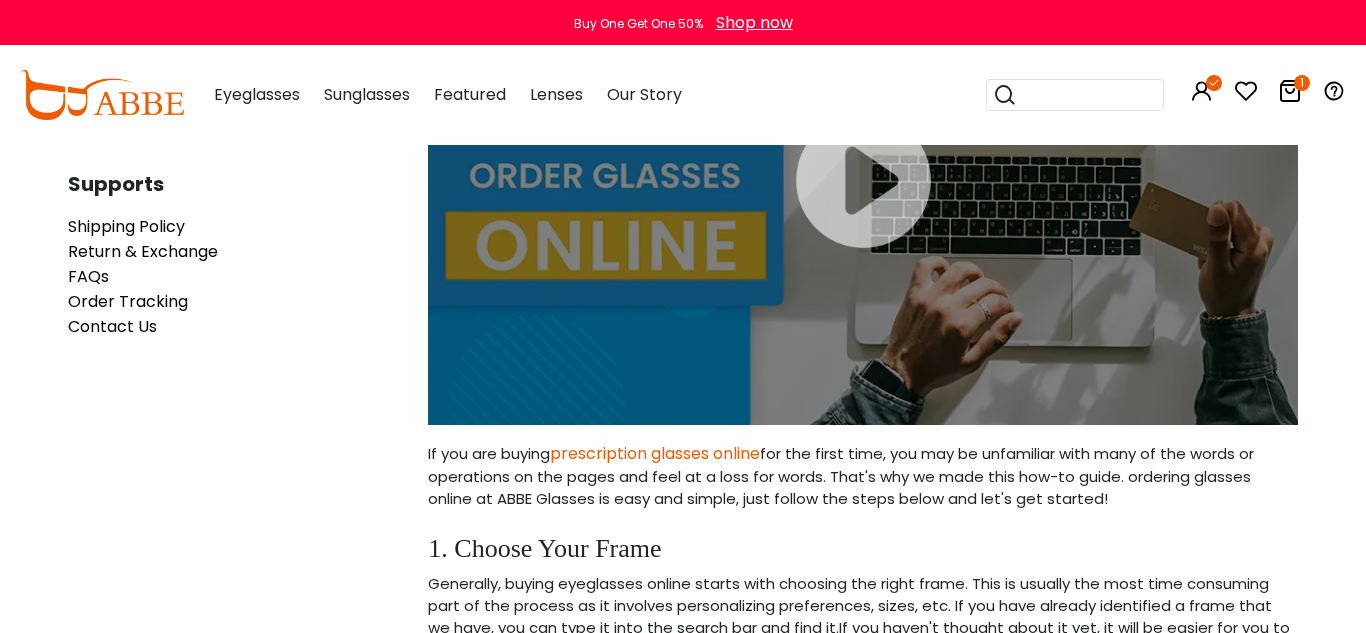 click on "prescription glasses online" at bounding box center [655, 453] 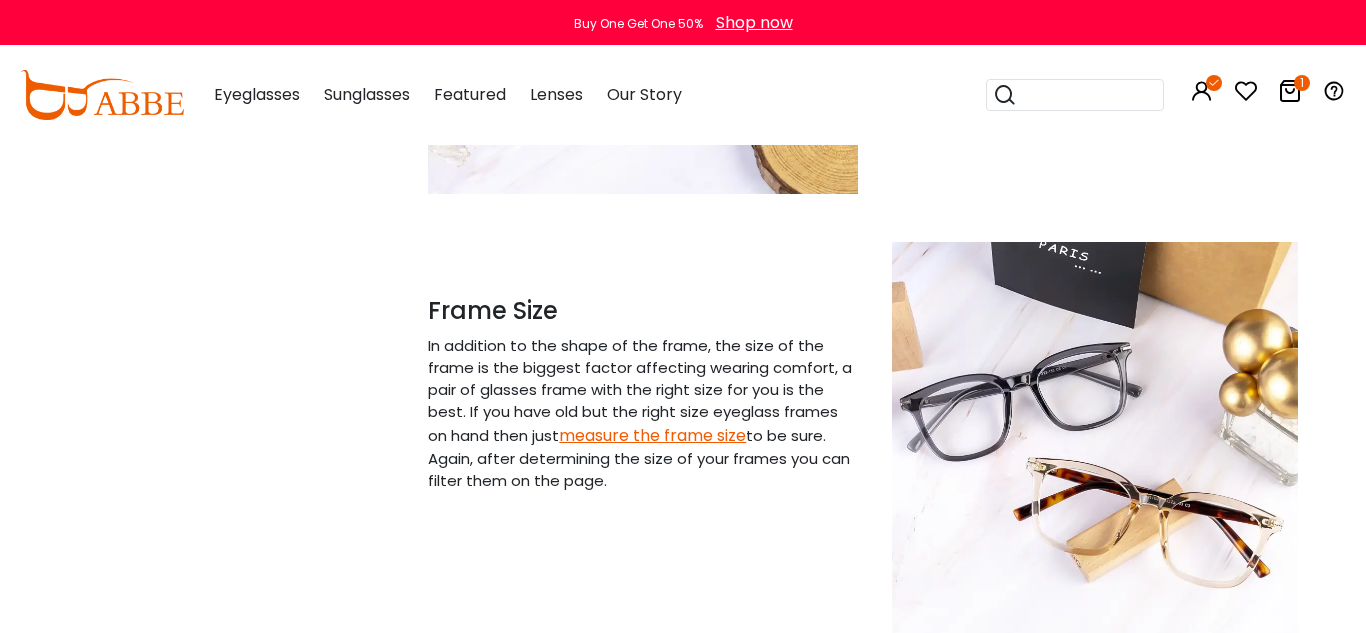 scroll, scrollTop: 1733, scrollLeft: 0, axis: vertical 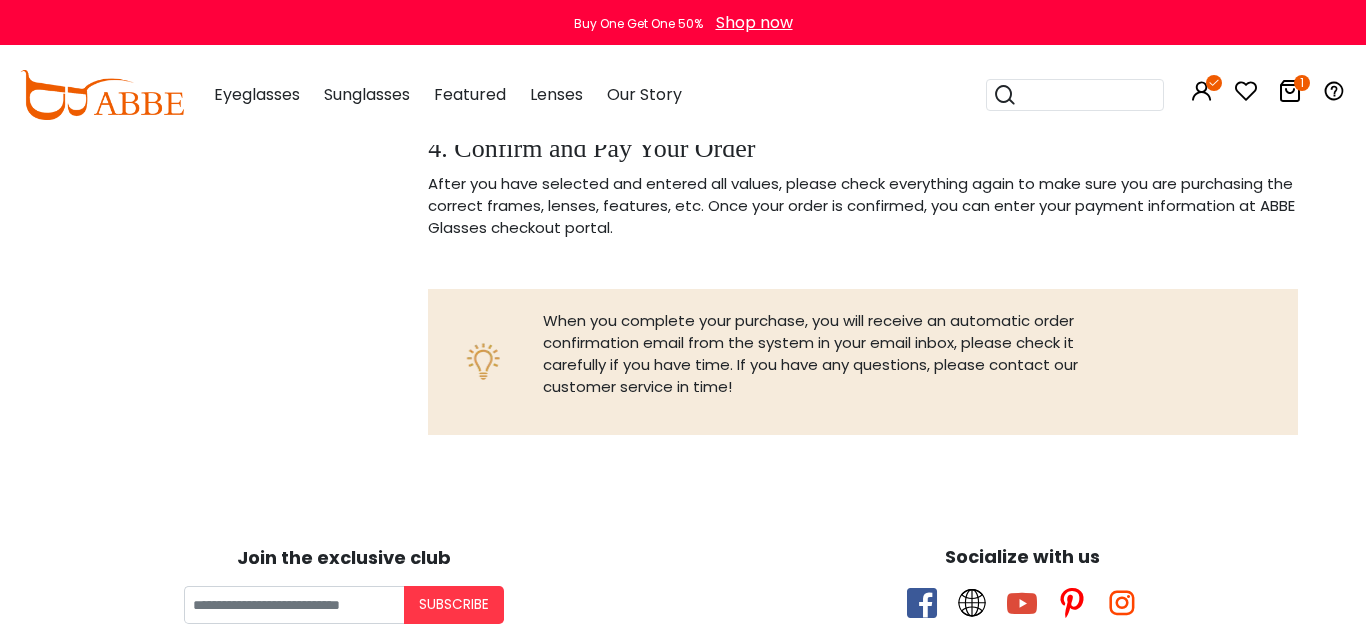 click at bounding box center [102, 95] 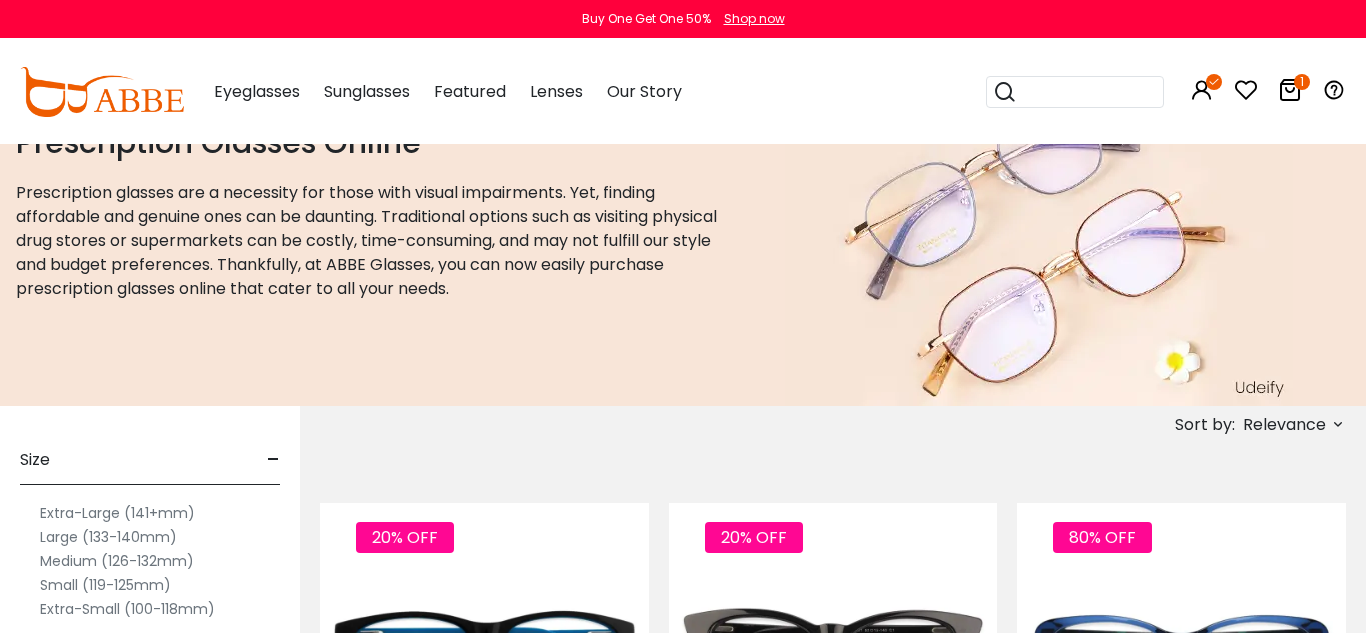 scroll, scrollTop: 200, scrollLeft: 0, axis: vertical 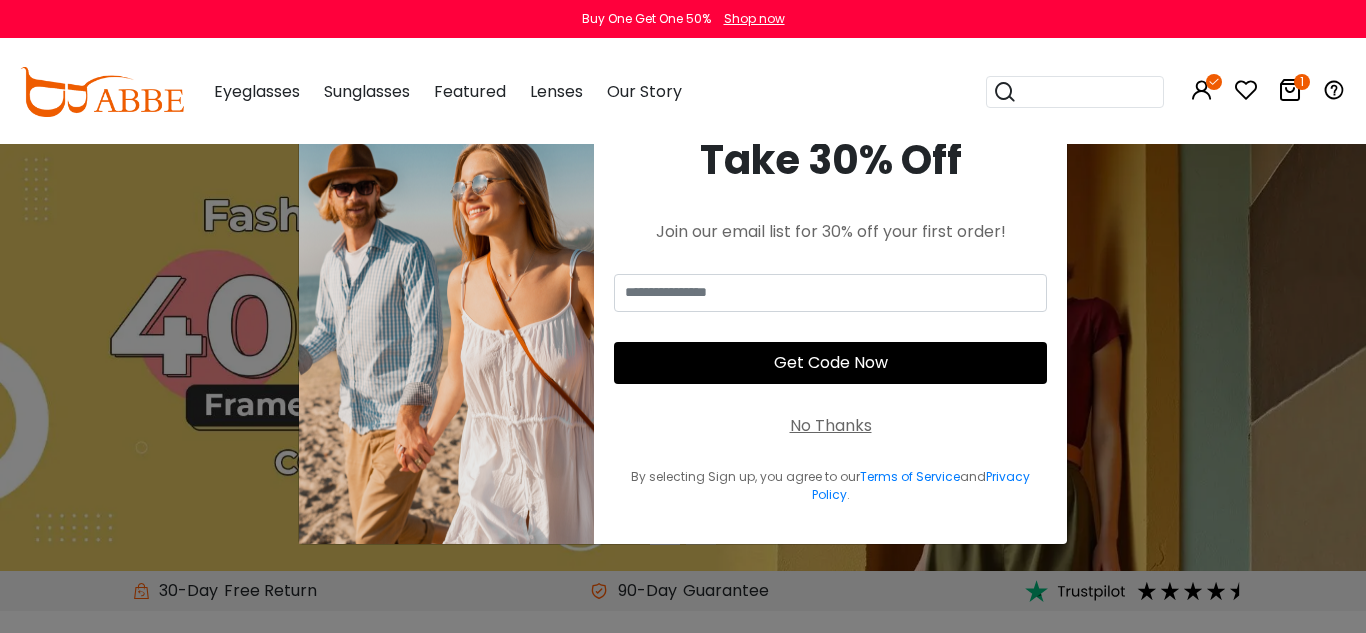 click on "No Thanks" at bounding box center (831, 426) 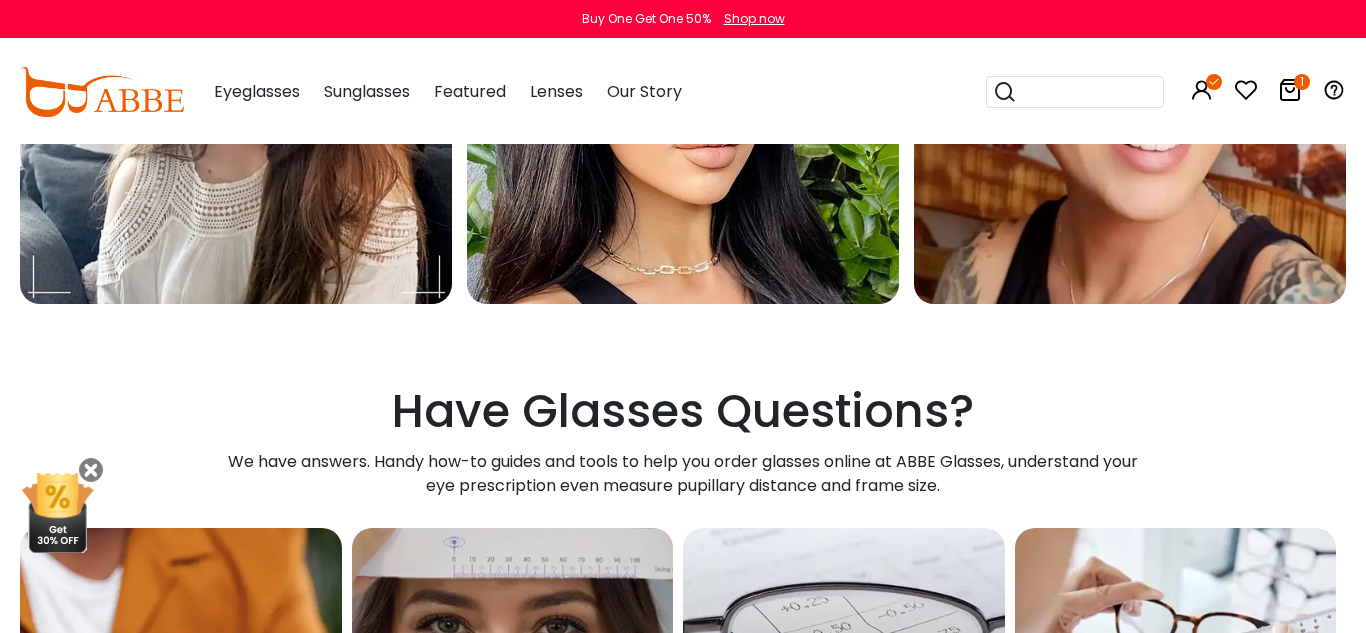 scroll, scrollTop: 5810, scrollLeft: 0, axis: vertical 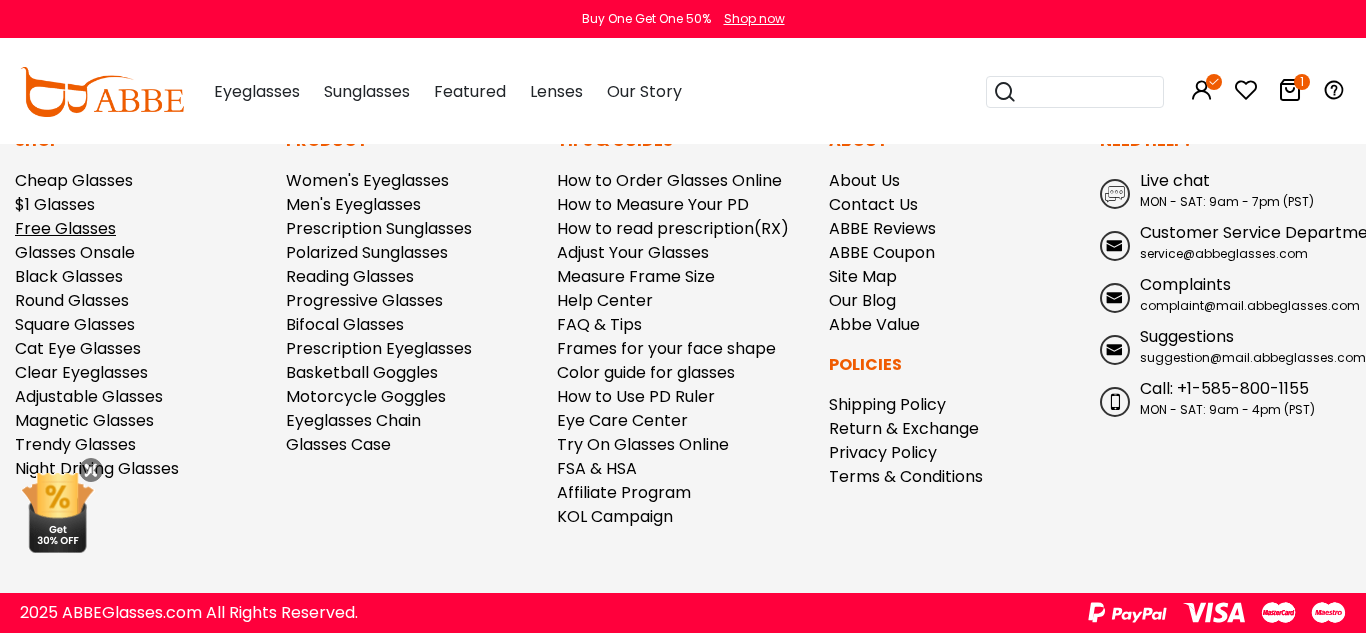 click on "Free Glasses" at bounding box center [65, 228] 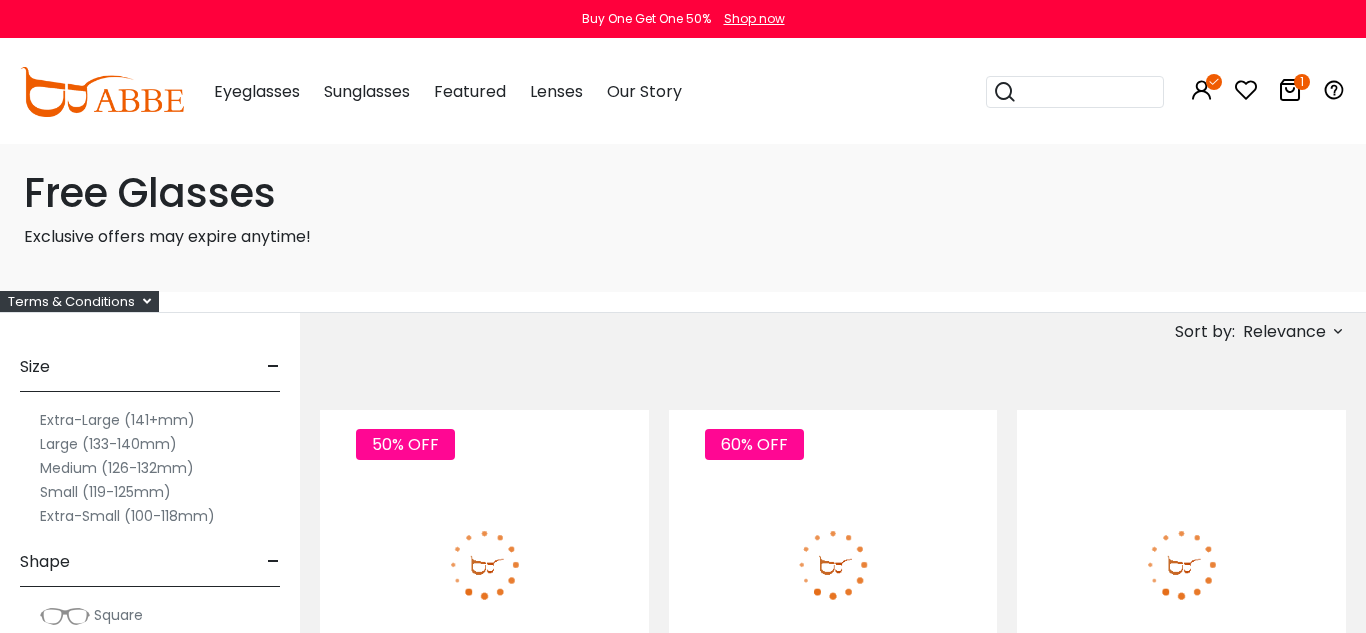 scroll, scrollTop: 0, scrollLeft: 0, axis: both 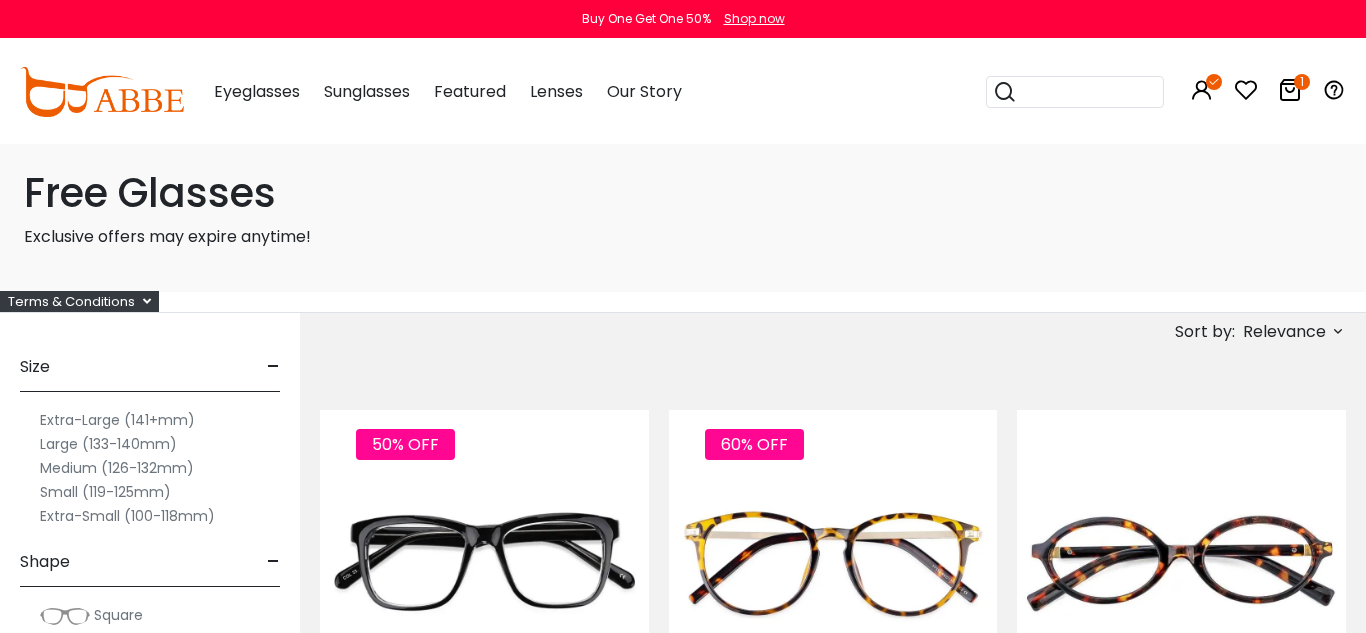 click on "Medium (126-132mm)" at bounding box center [117, 468] 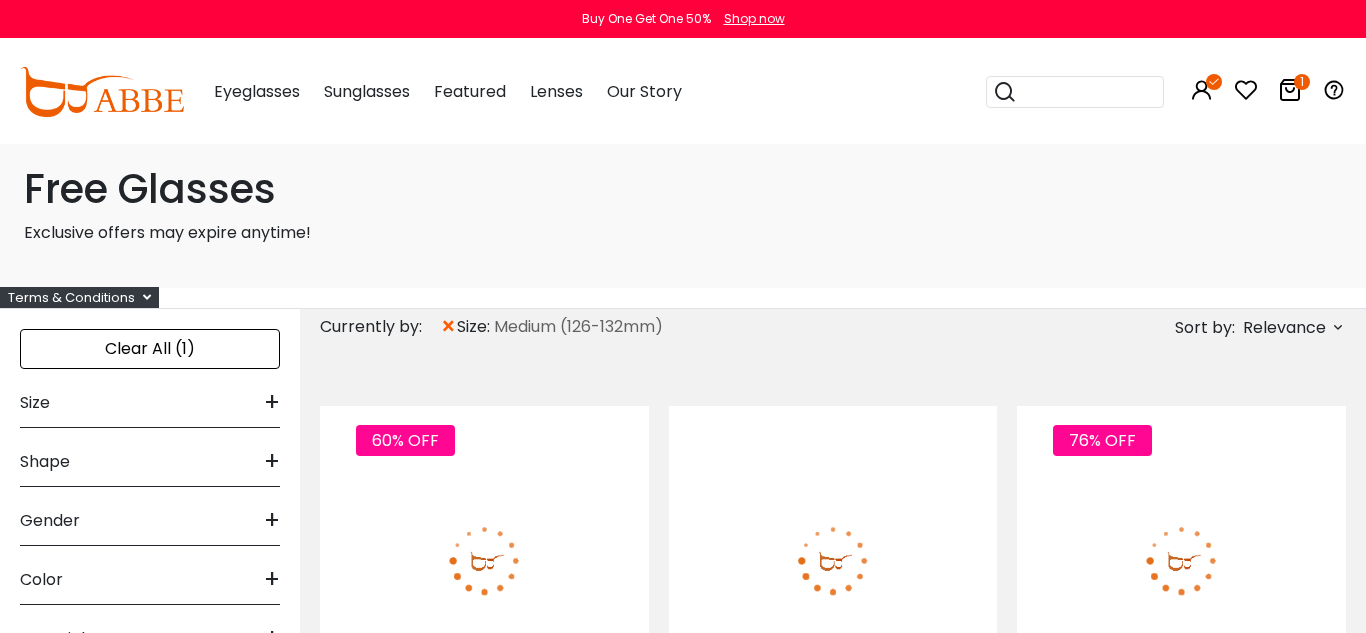 scroll, scrollTop: 0, scrollLeft: 0, axis: both 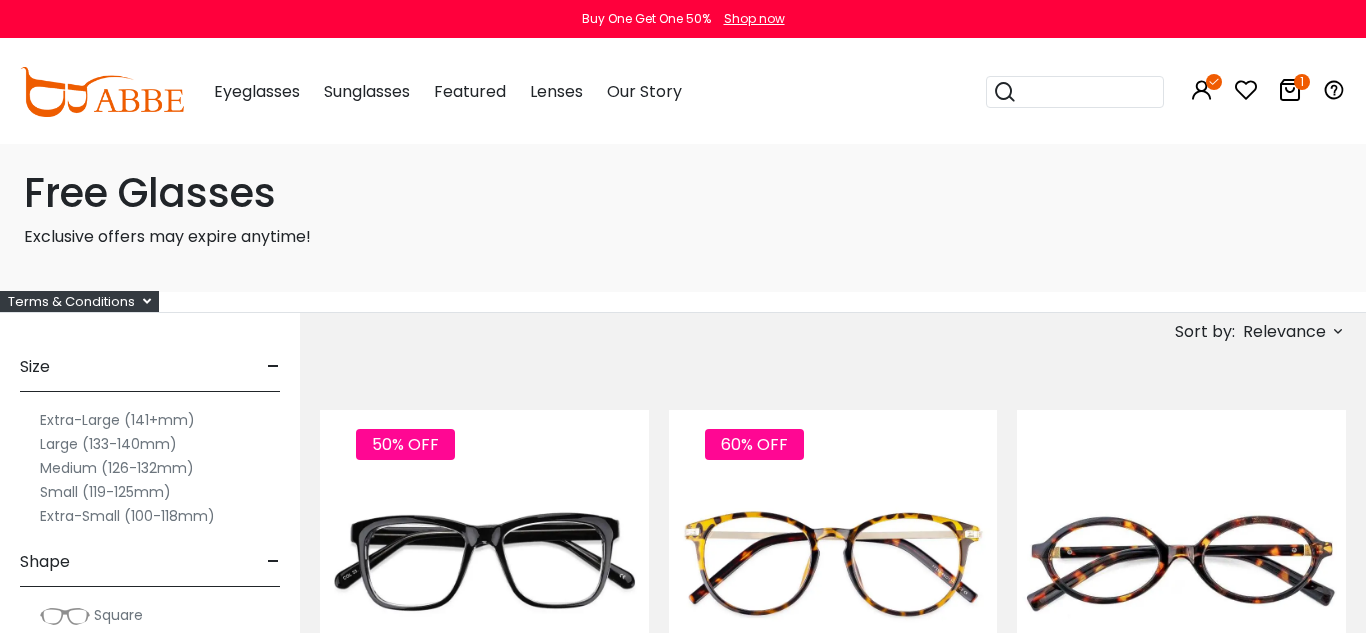click at bounding box center (1290, 90) 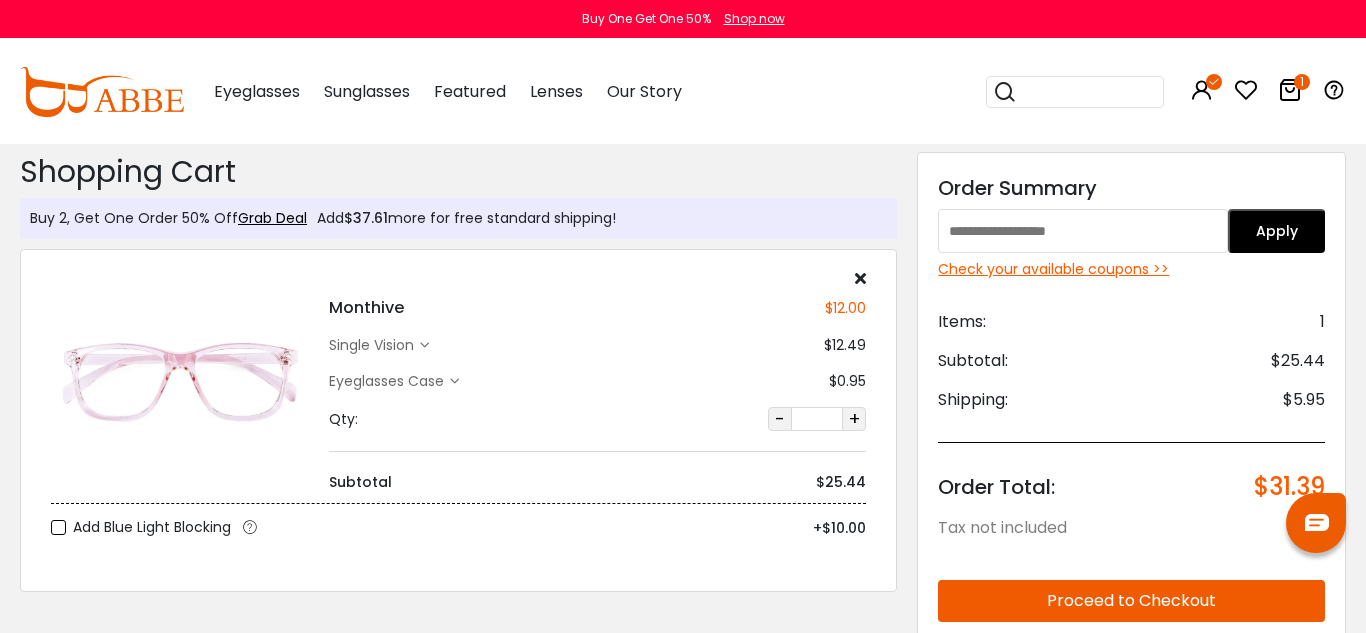scroll, scrollTop: 0, scrollLeft: 0, axis: both 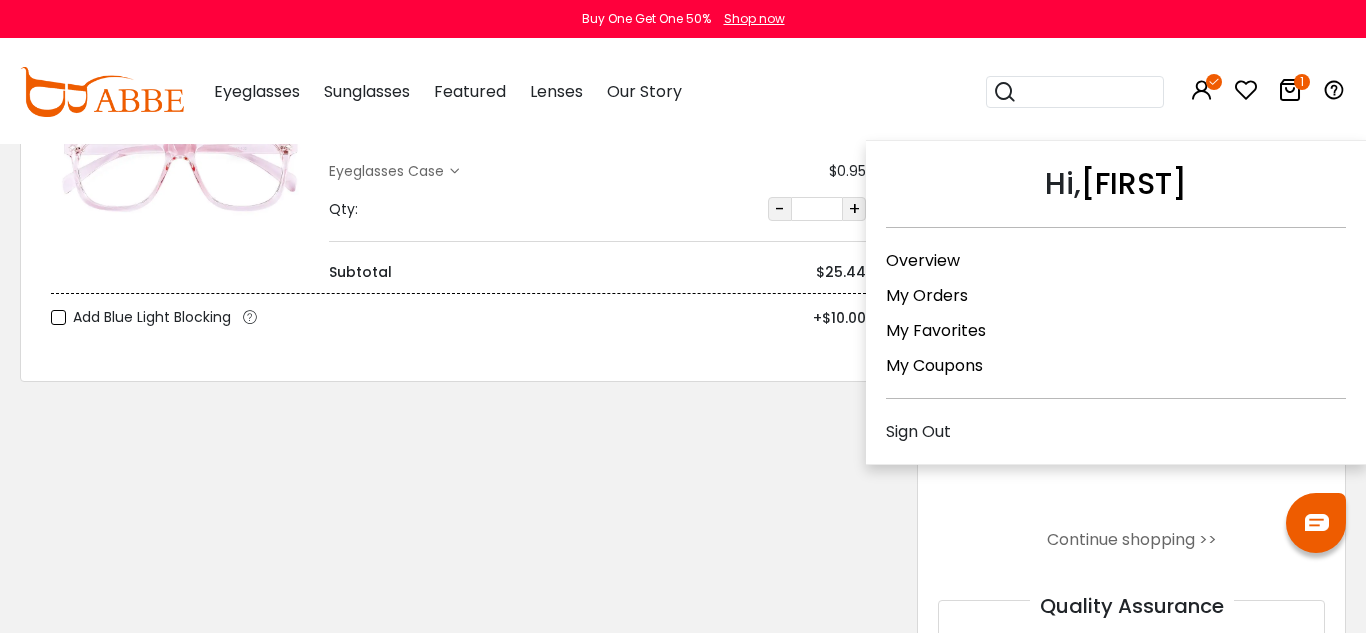 click at bounding box center [1202, 90] 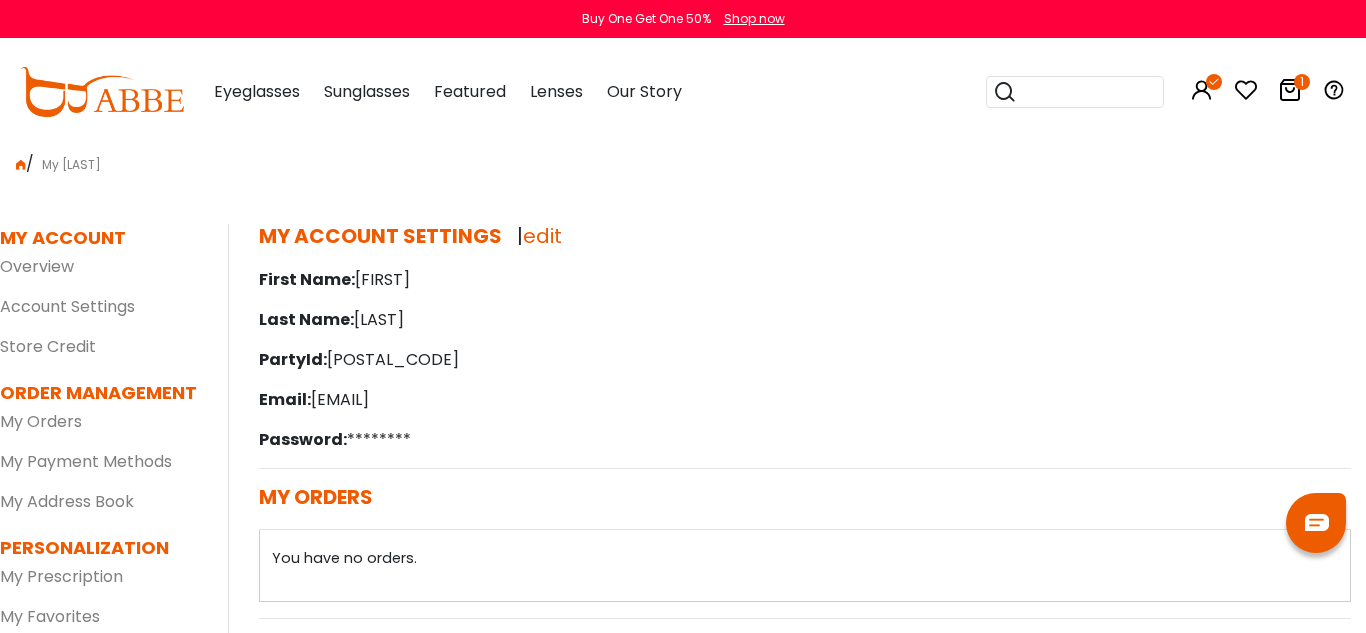 scroll, scrollTop: 0, scrollLeft: 0, axis: both 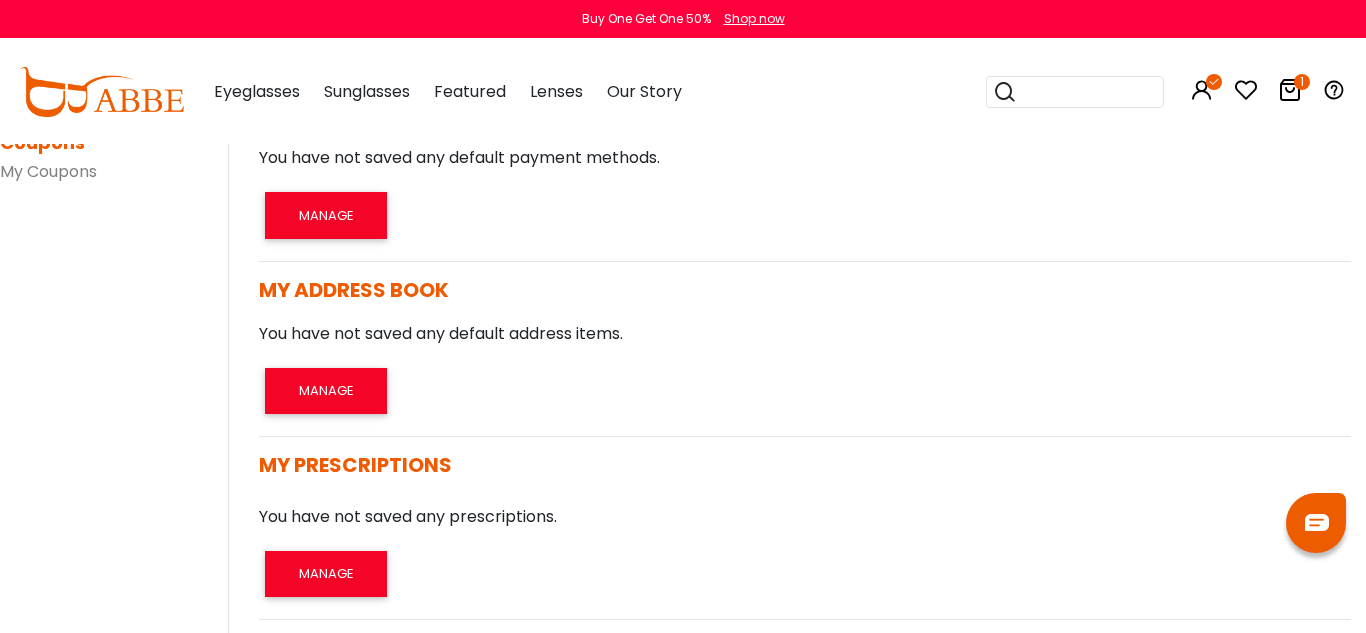 click at bounding box center (1290, 90) 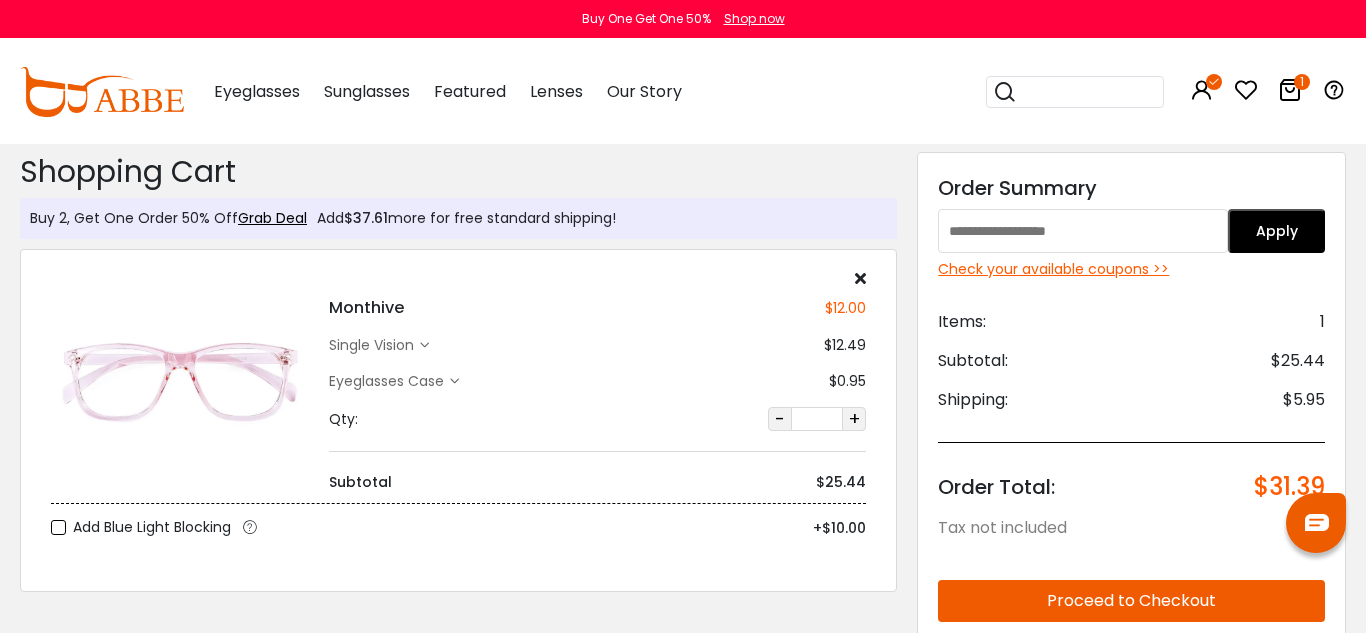 scroll, scrollTop: 0, scrollLeft: 0, axis: both 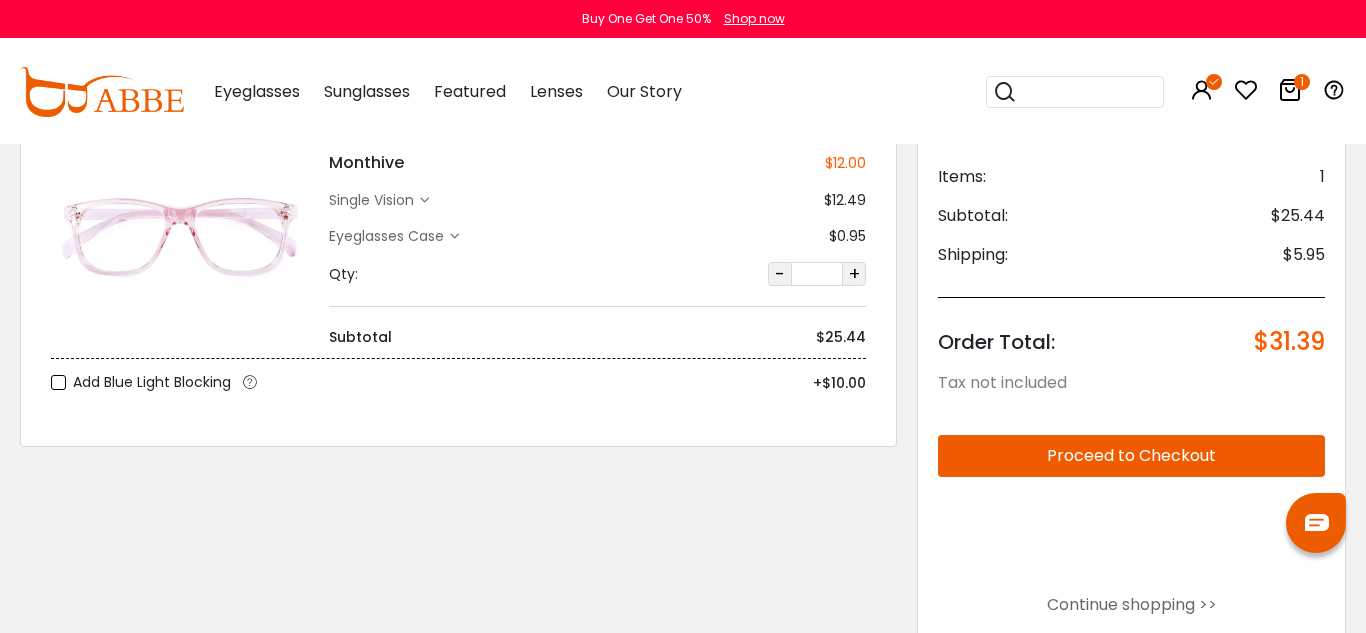 click on "-" at bounding box center (780, 274) 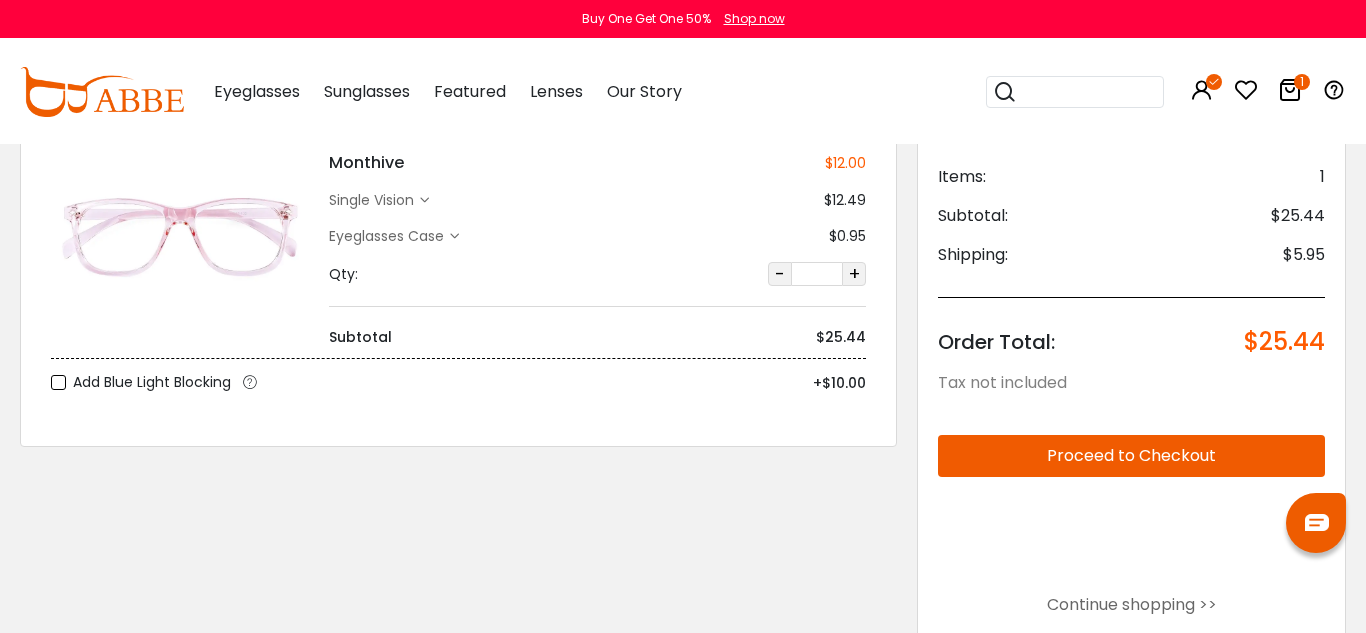 click on "-" at bounding box center [780, 274] 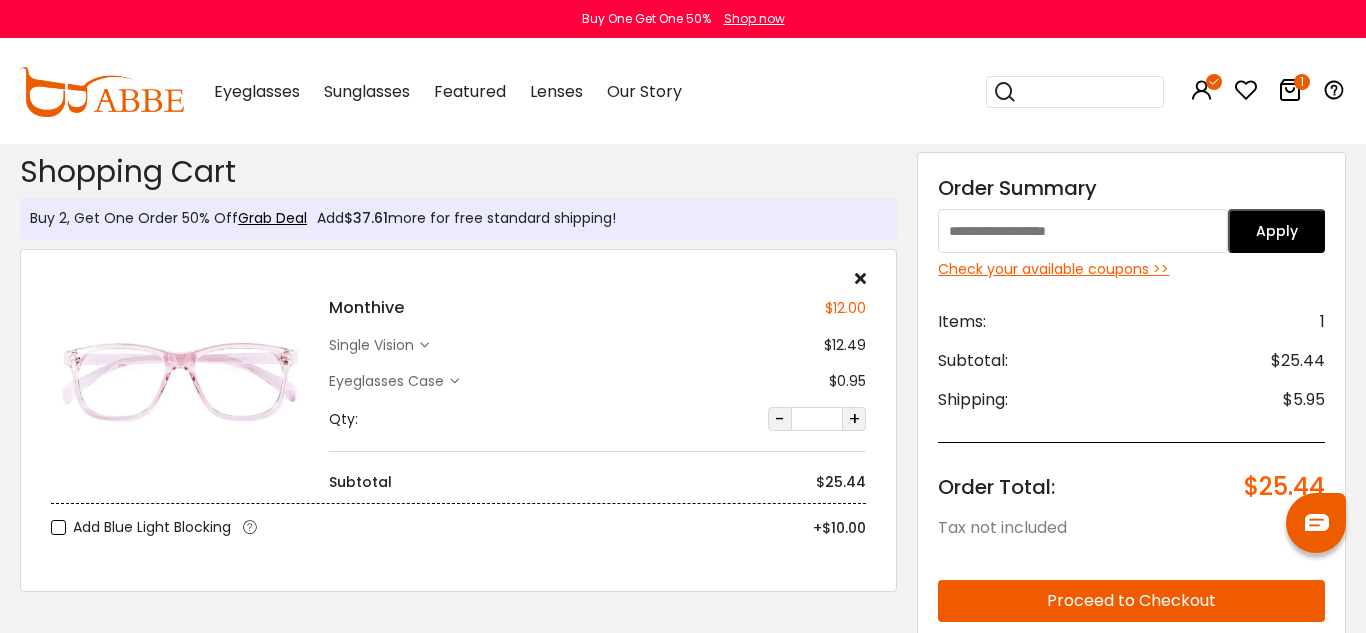 click on "Check your available coupons >>" at bounding box center (1131, 269) 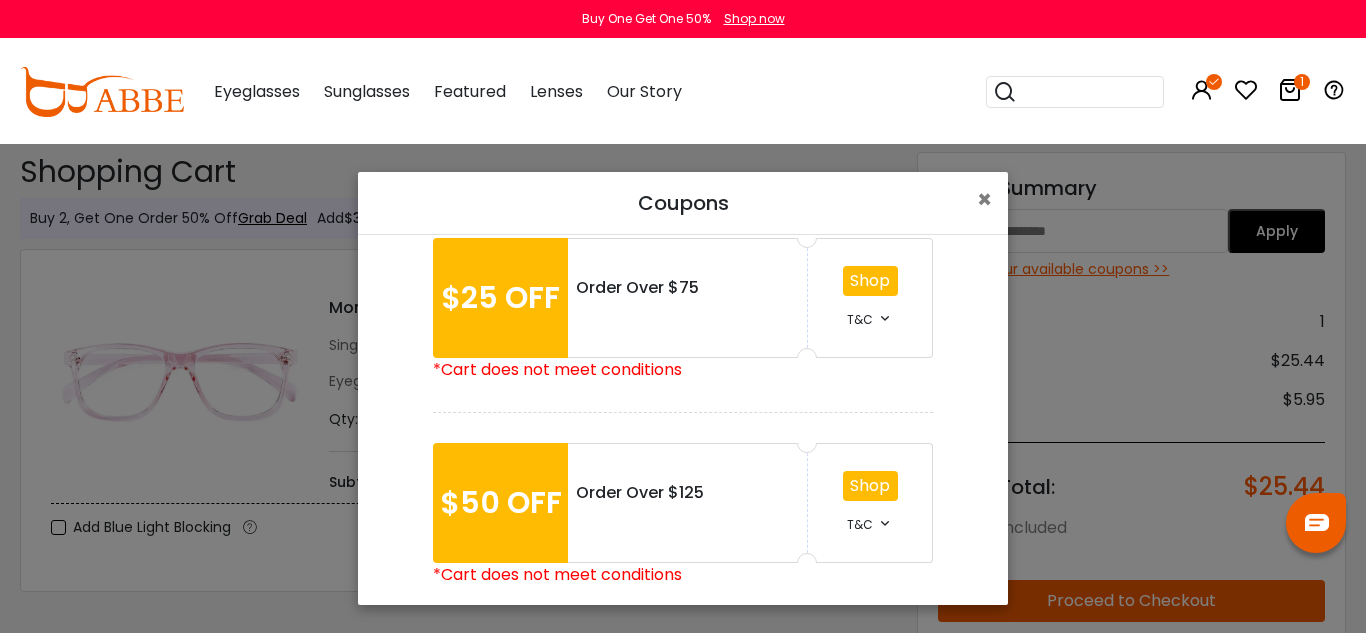 scroll, scrollTop: 638, scrollLeft: 0, axis: vertical 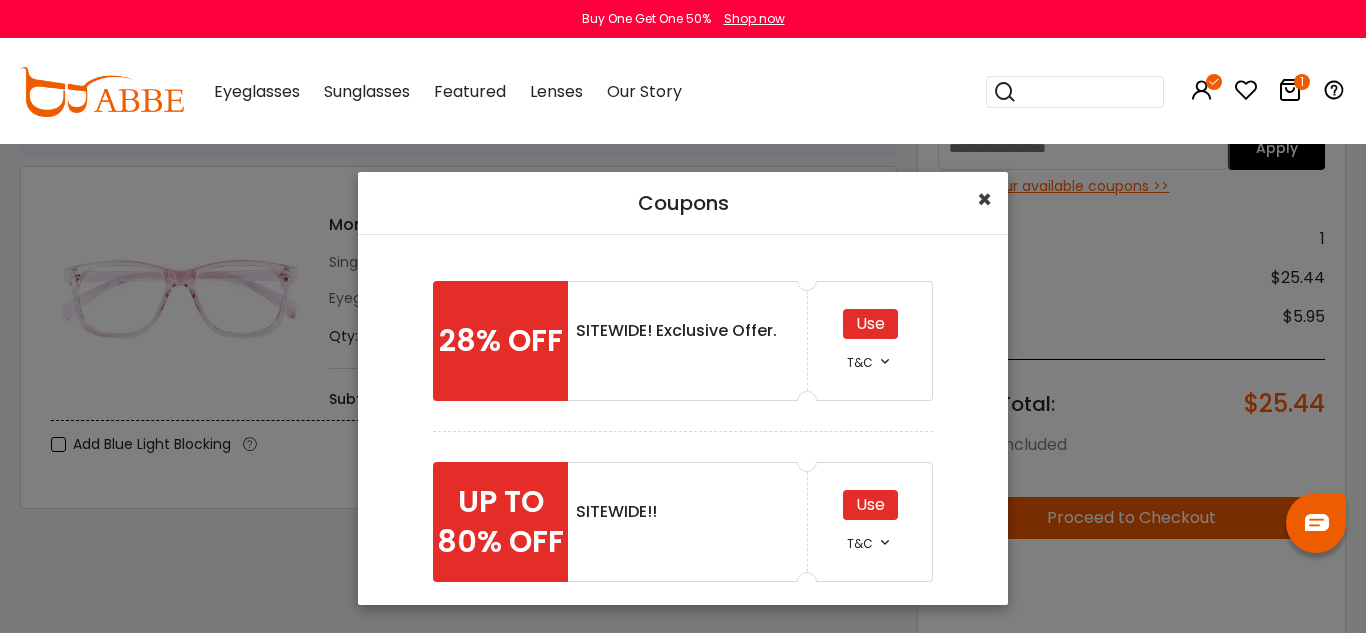 click on "×" at bounding box center (984, 199) 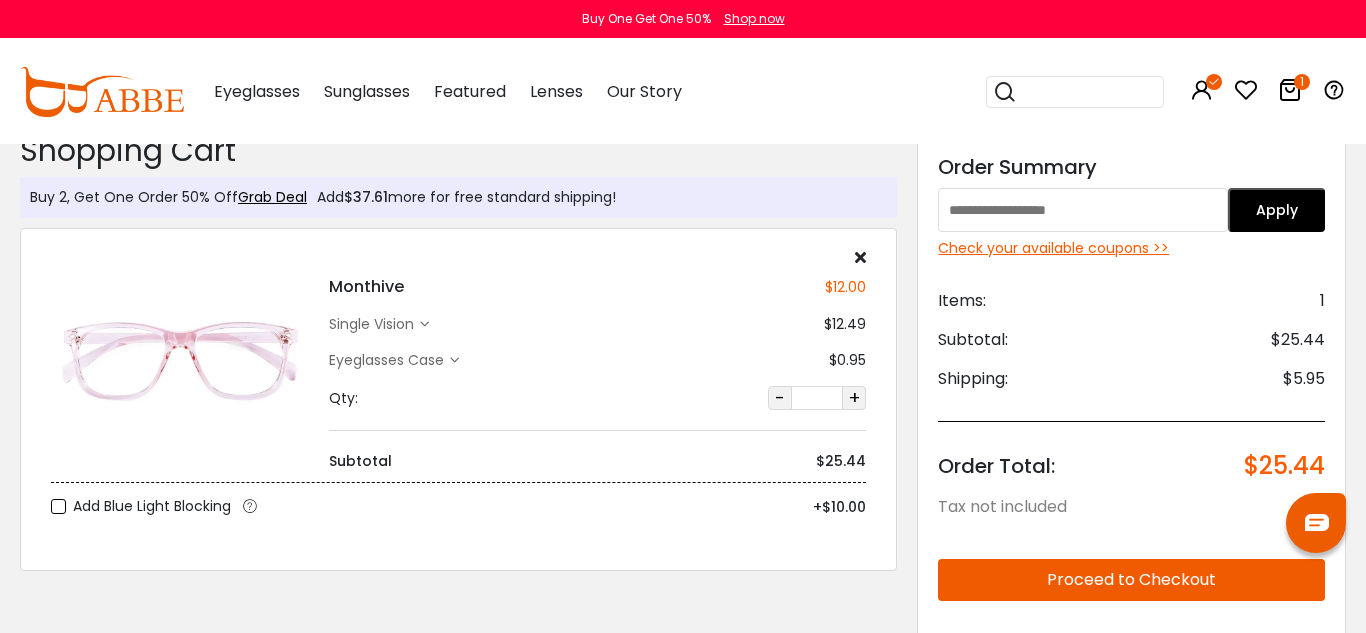 scroll, scrollTop: 0, scrollLeft: 0, axis: both 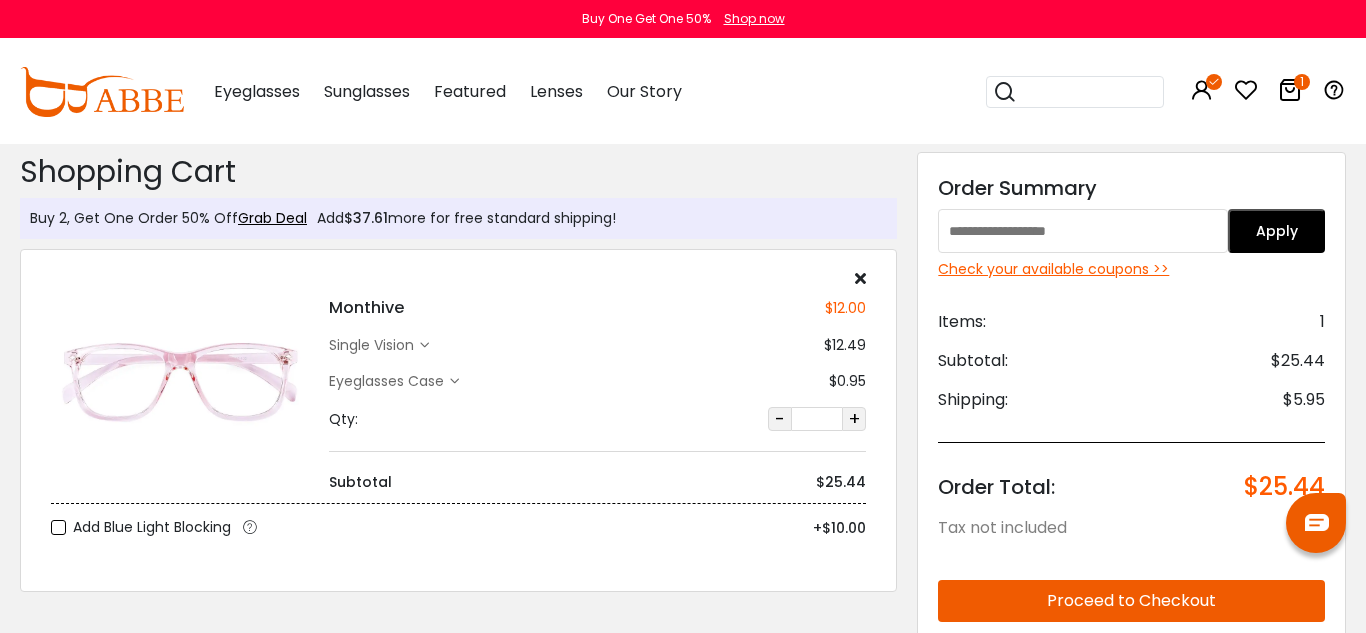 click at bounding box center (1290, 90) 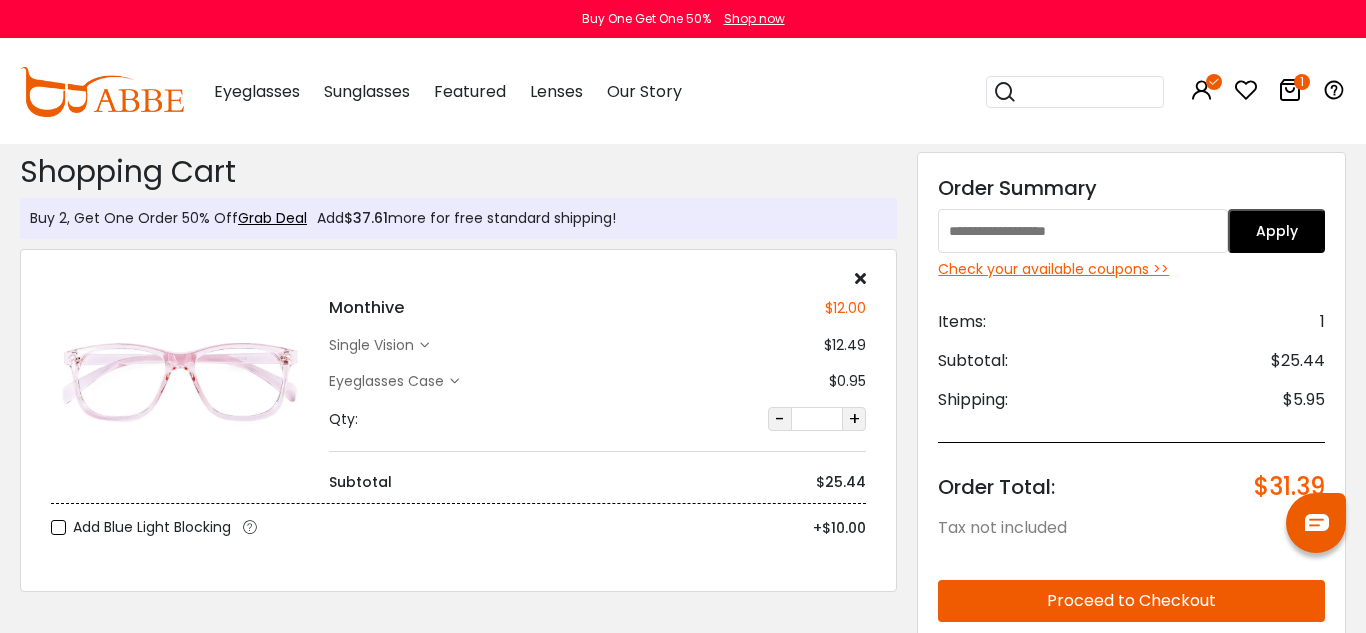 scroll, scrollTop: 0, scrollLeft: 0, axis: both 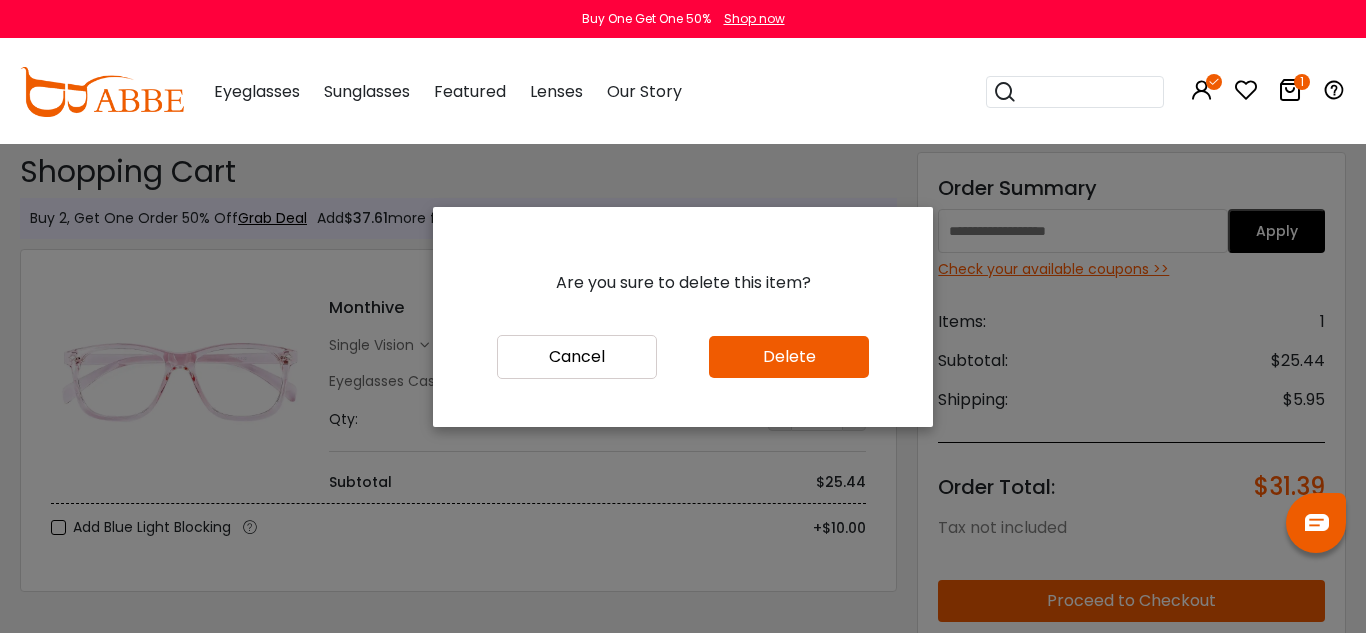 click on "Delete" at bounding box center [789, 357] 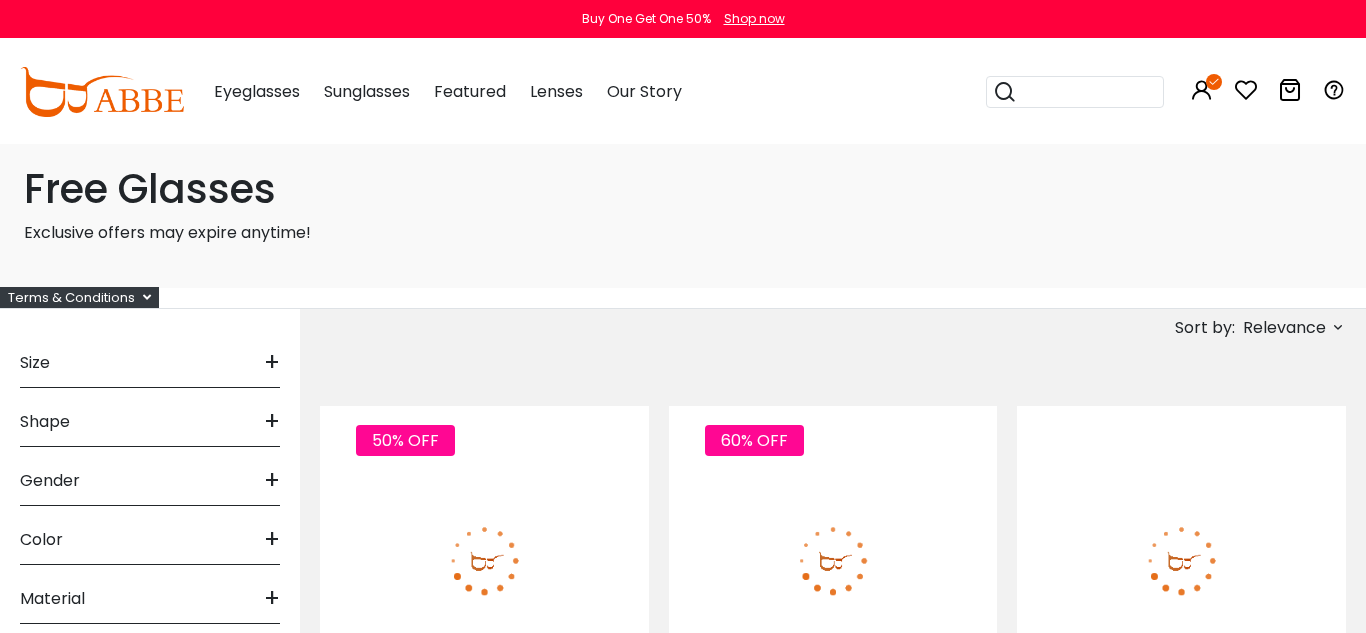 scroll, scrollTop: 0, scrollLeft: 0, axis: both 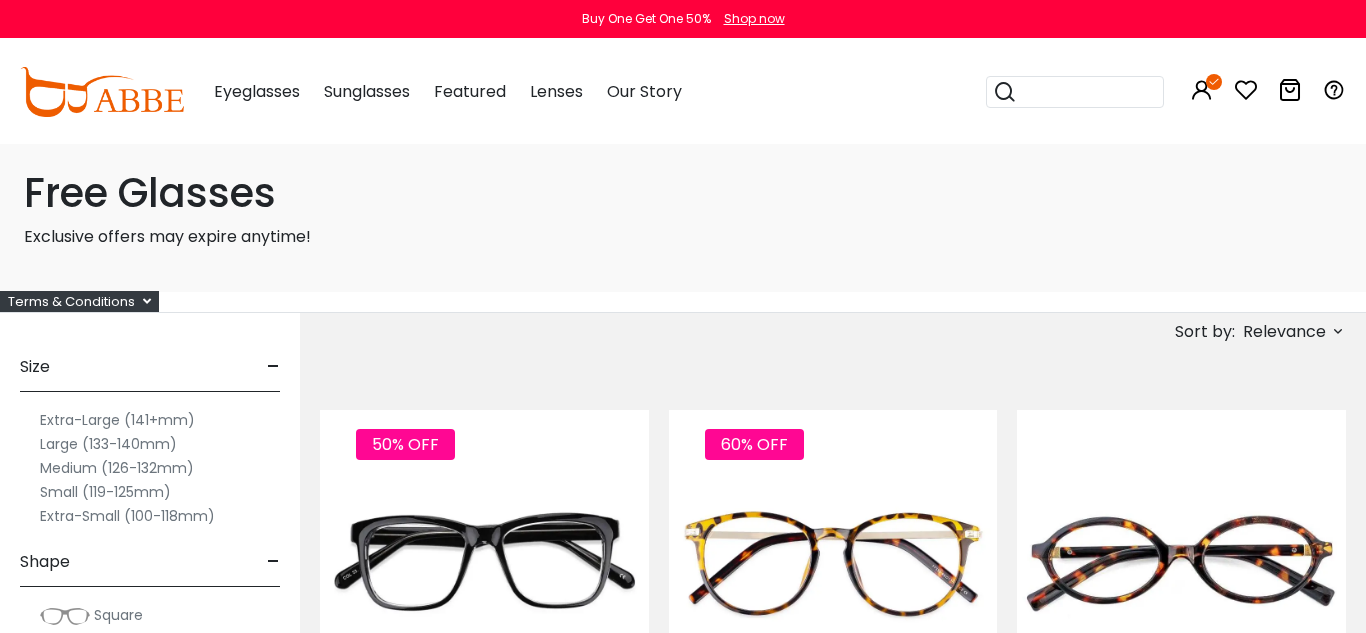 click on "Terms & Conditions" at bounding box center (79, 301) 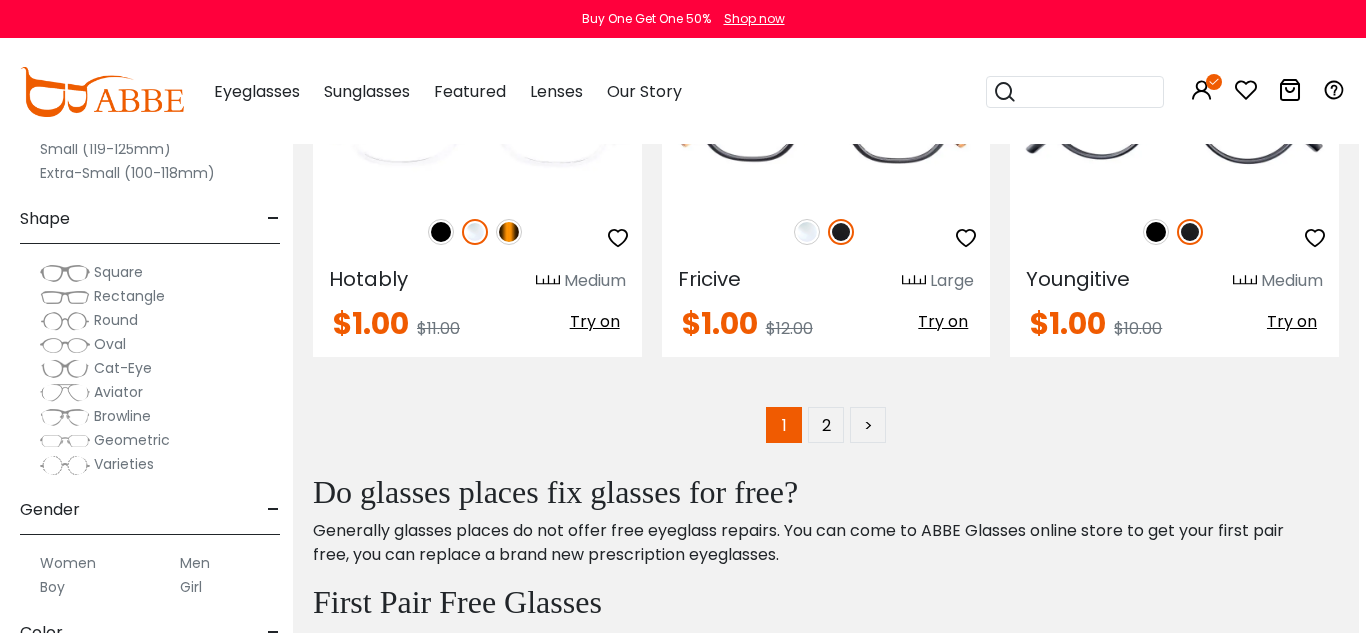 scroll, scrollTop: 9321, scrollLeft: 7, axis: both 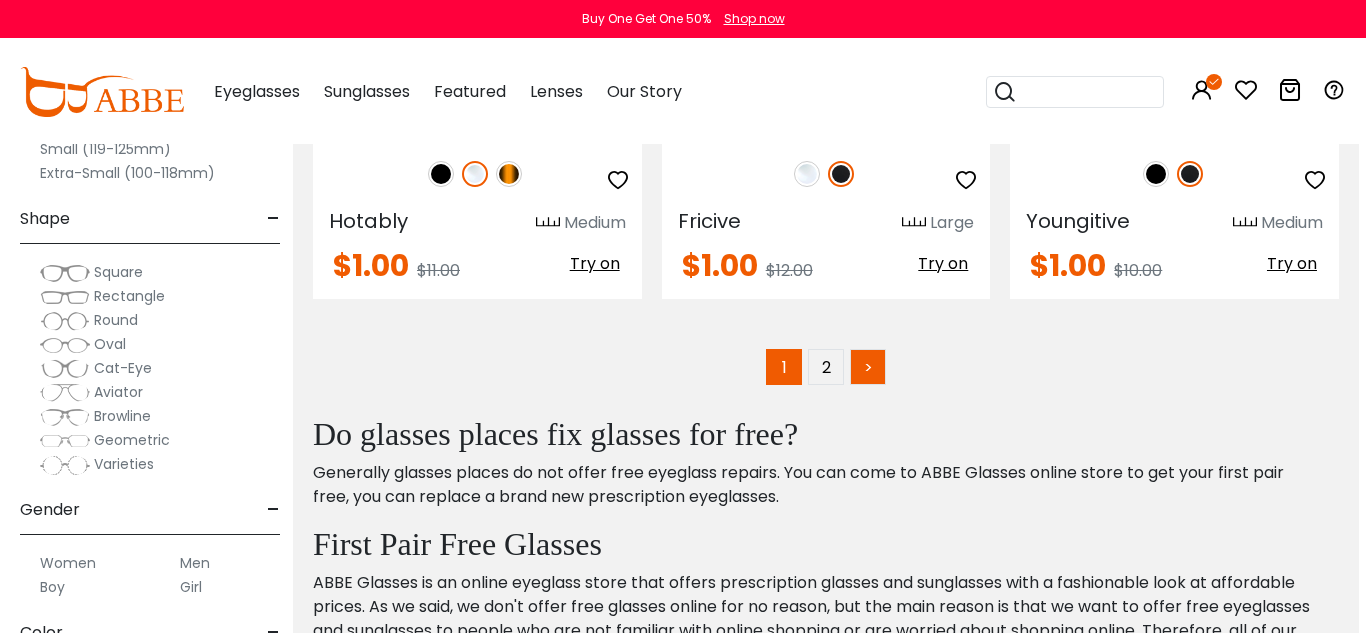 click on ">" at bounding box center (868, 367) 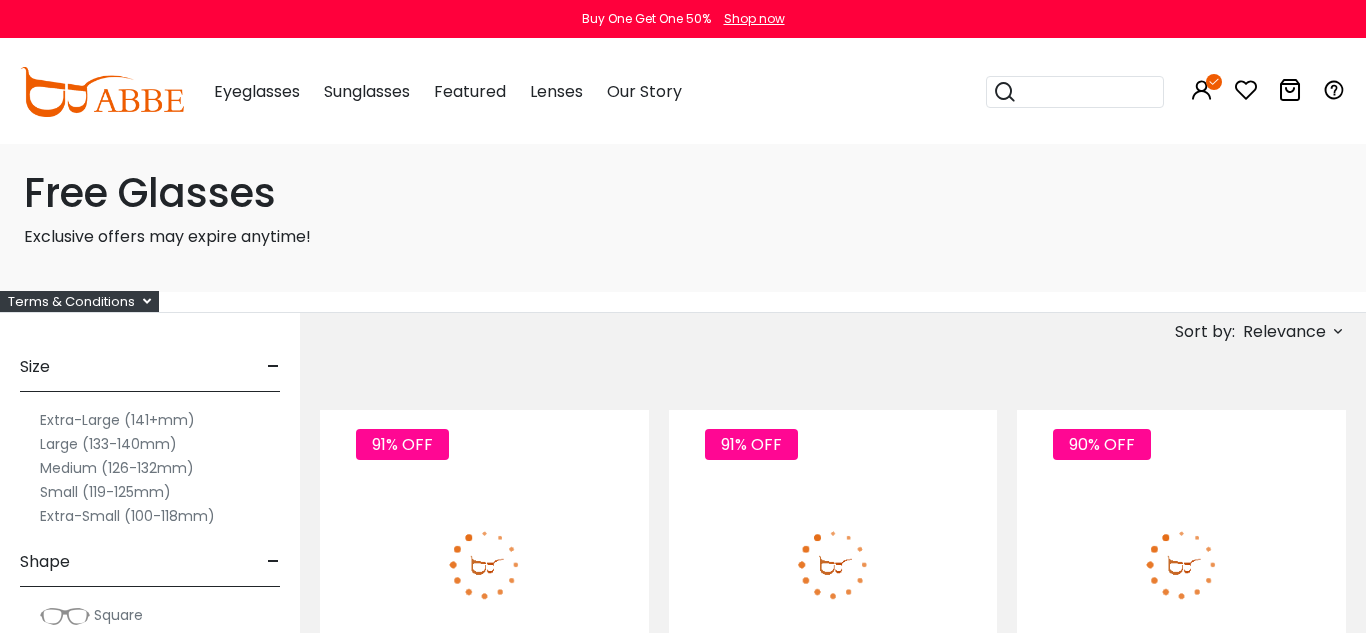 scroll, scrollTop: 0, scrollLeft: 0, axis: both 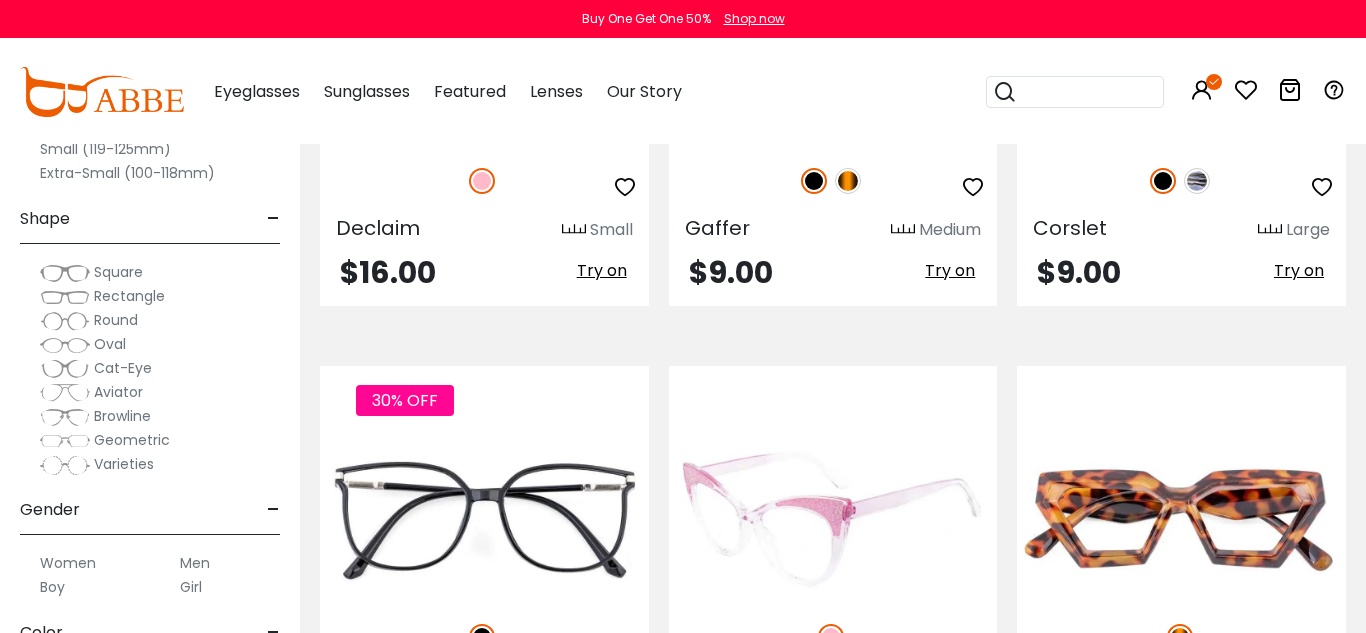 click on "91% OFF
Nectative
Medium
$1.00
$12.00" at bounding box center [833, -2174] 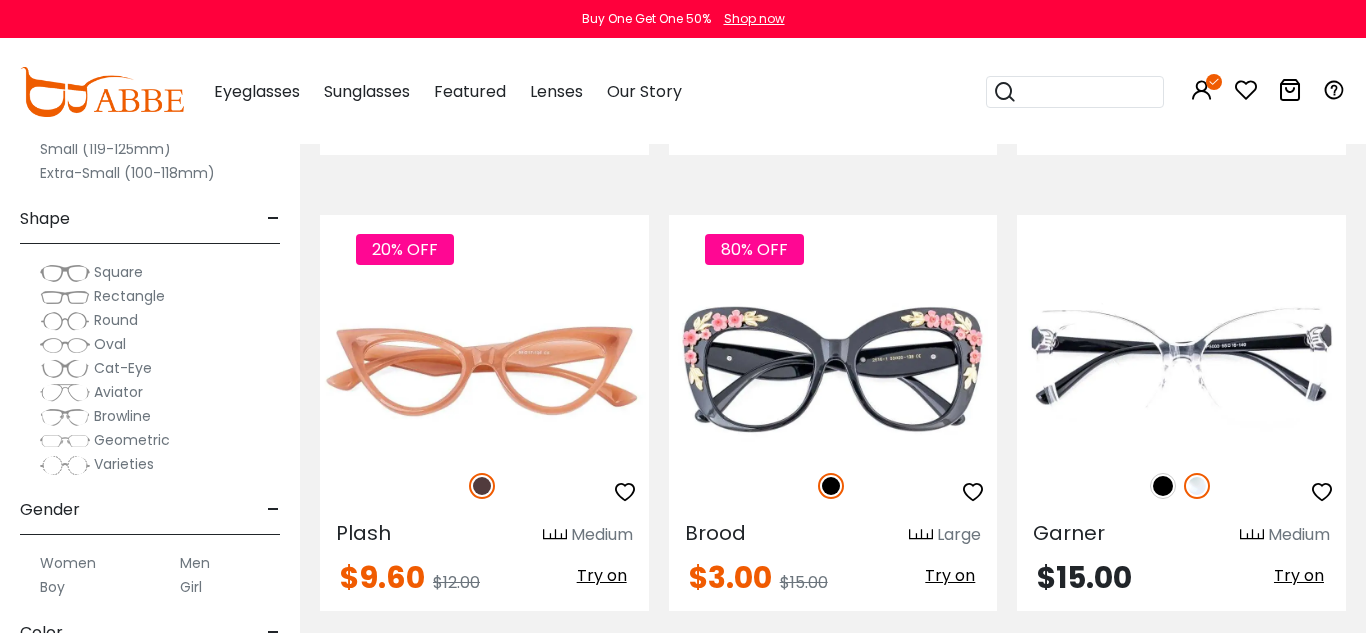 scroll, scrollTop: 5609, scrollLeft: 0, axis: vertical 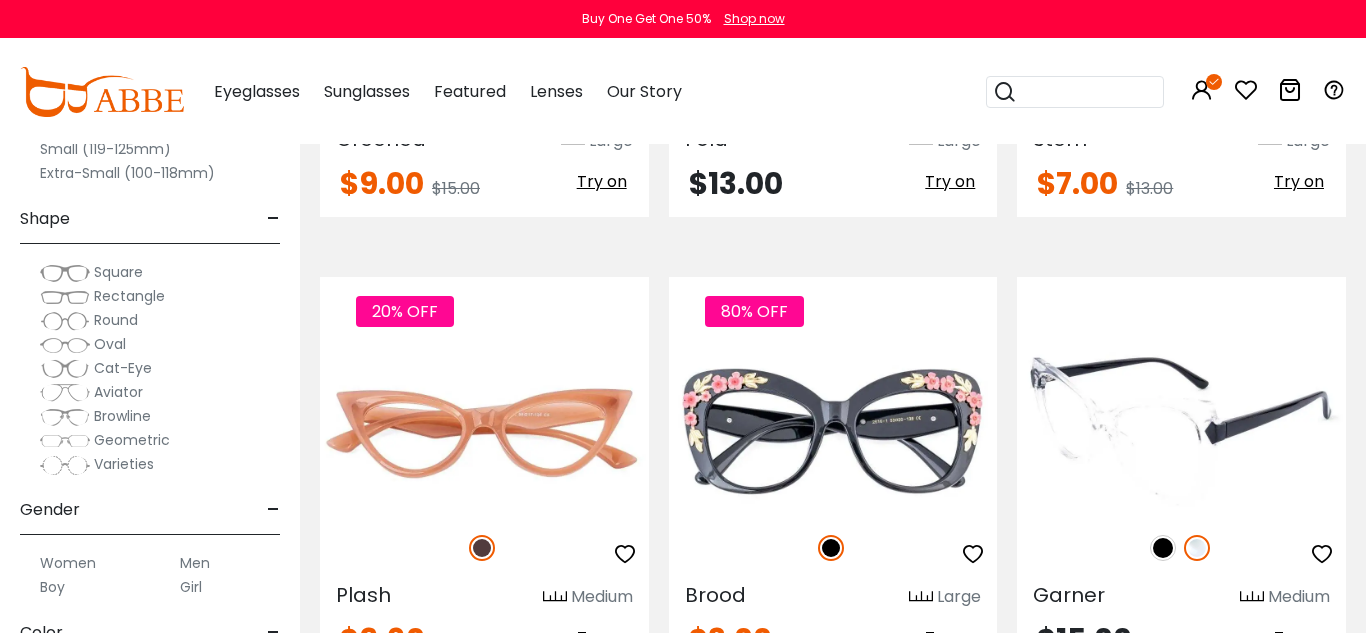 click at bounding box center (1163, 548) 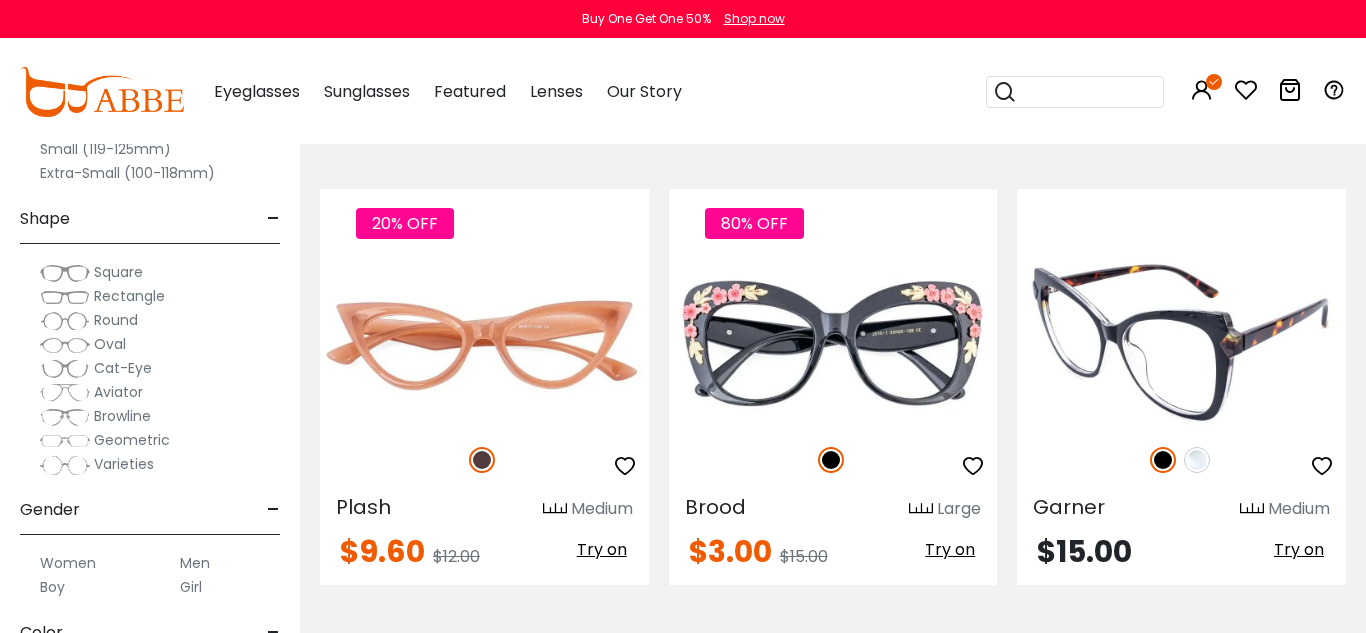 scroll, scrollTop: 5707, scrollLeft: 0, axis: vertical 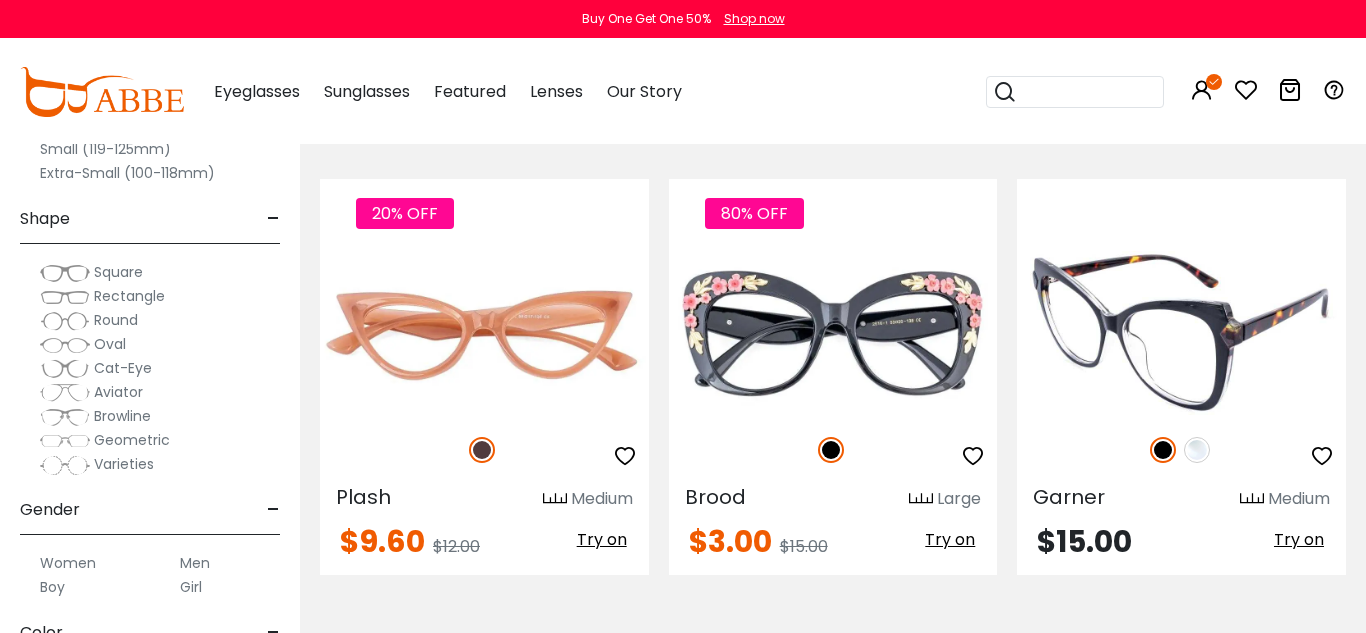 click at bounding box center (1197, 450) 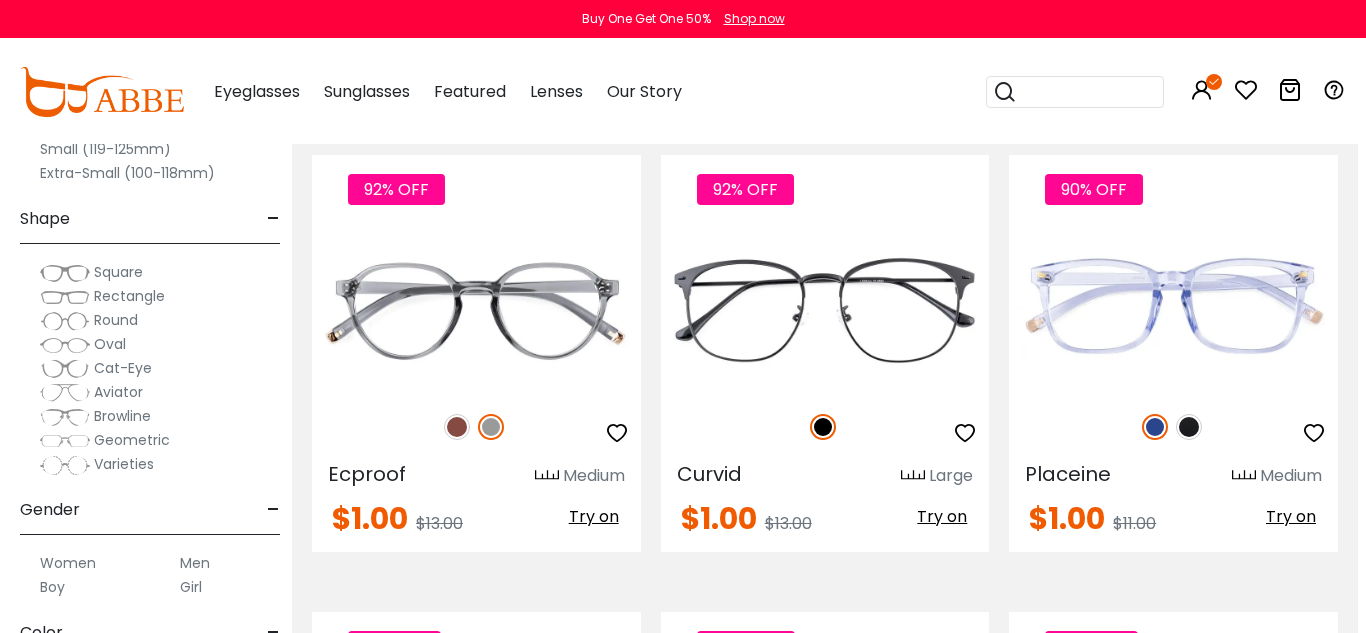 scroll, scrollTop: 2080, scrollLeft: 6, axis: both 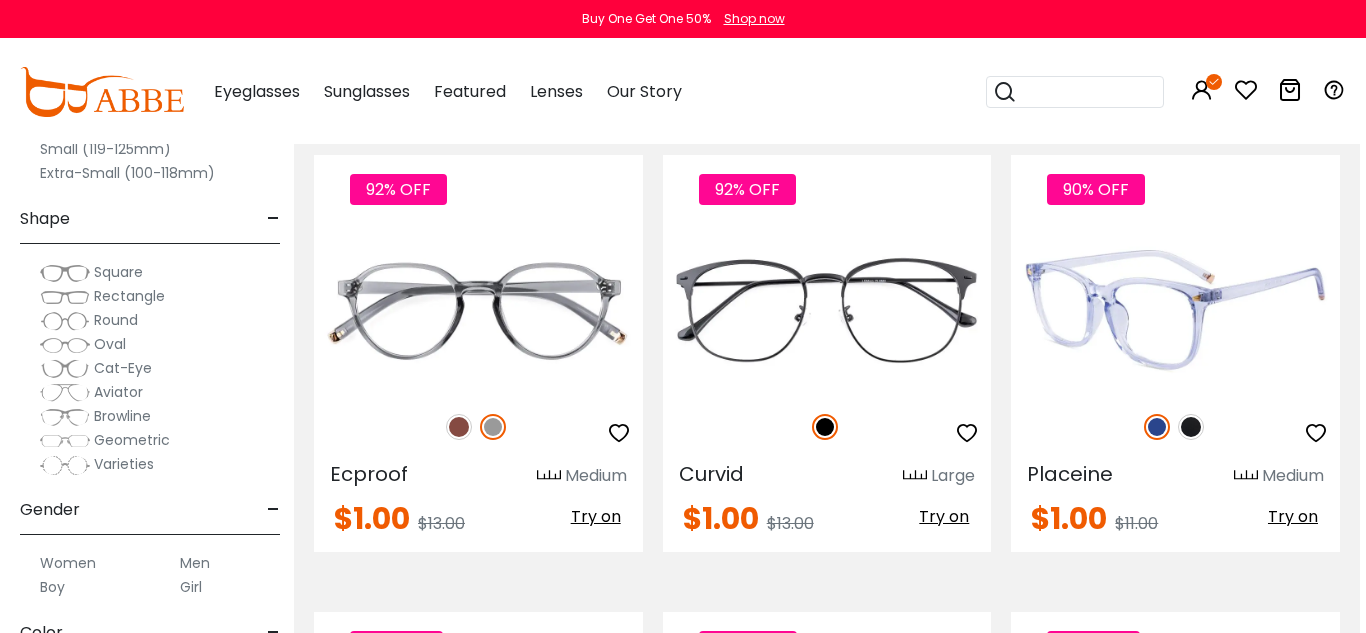 click at bounding box center (1191, 427) 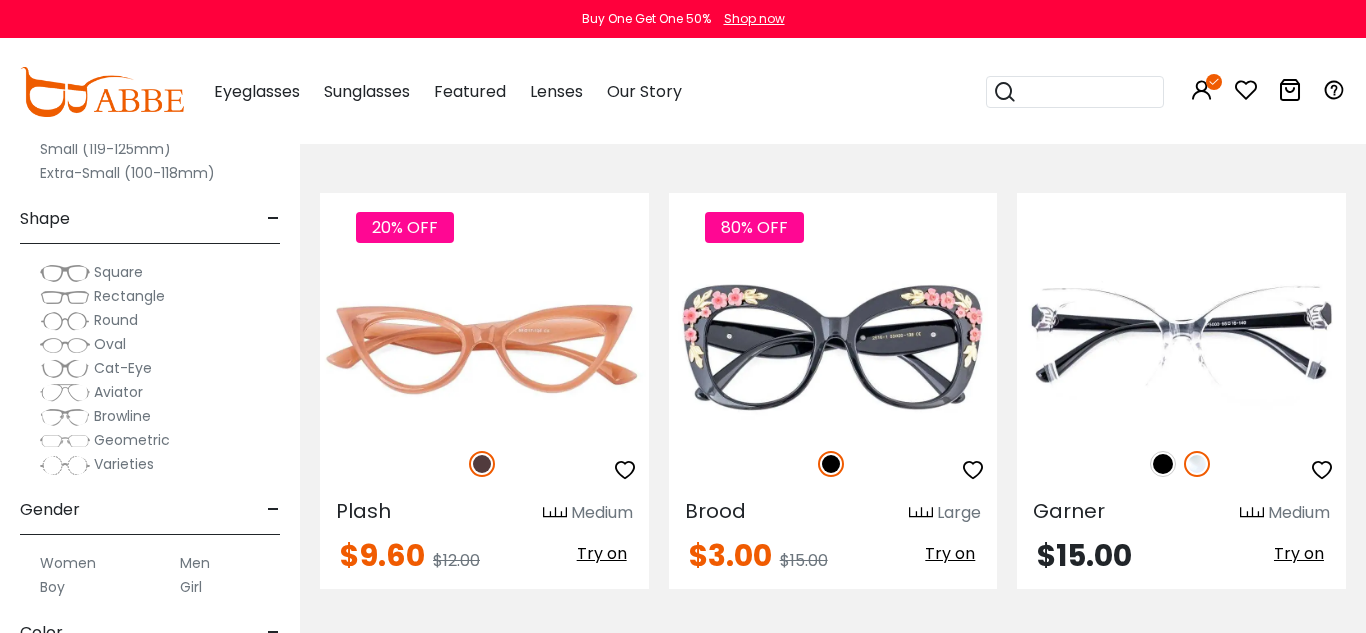 scroll, scrollTop: 5679, scrollLeft: 0, axis: vertical 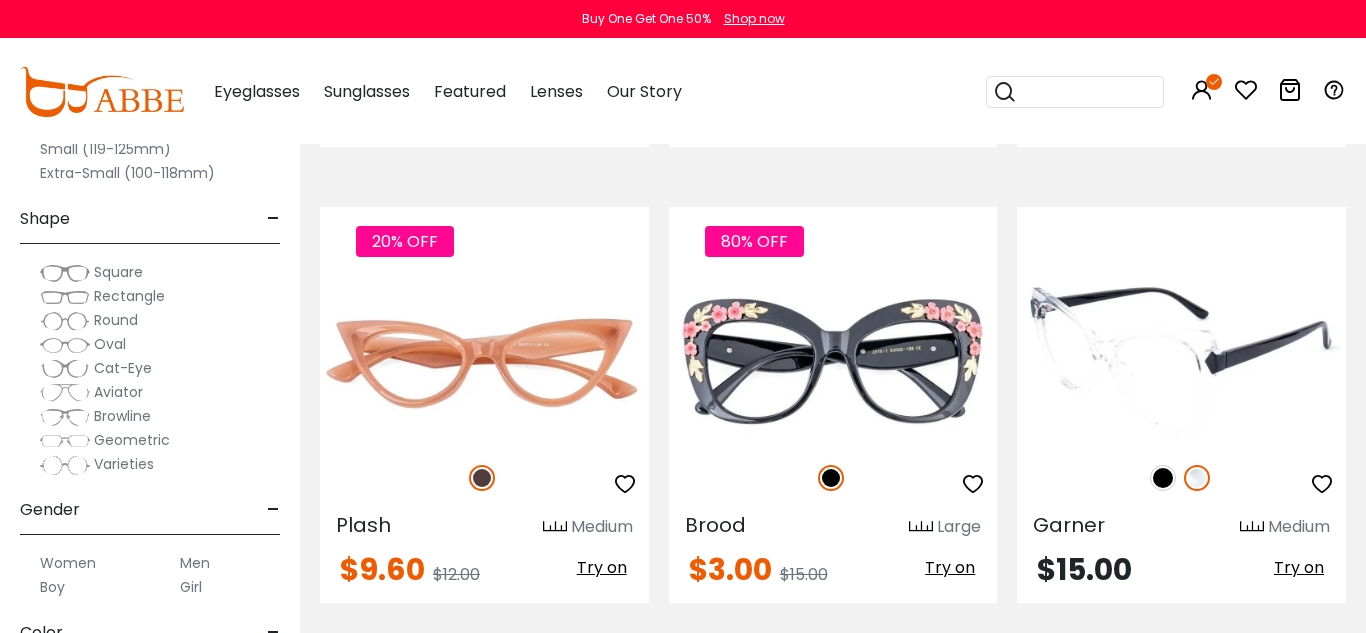click at bounding box center (1163, 478) 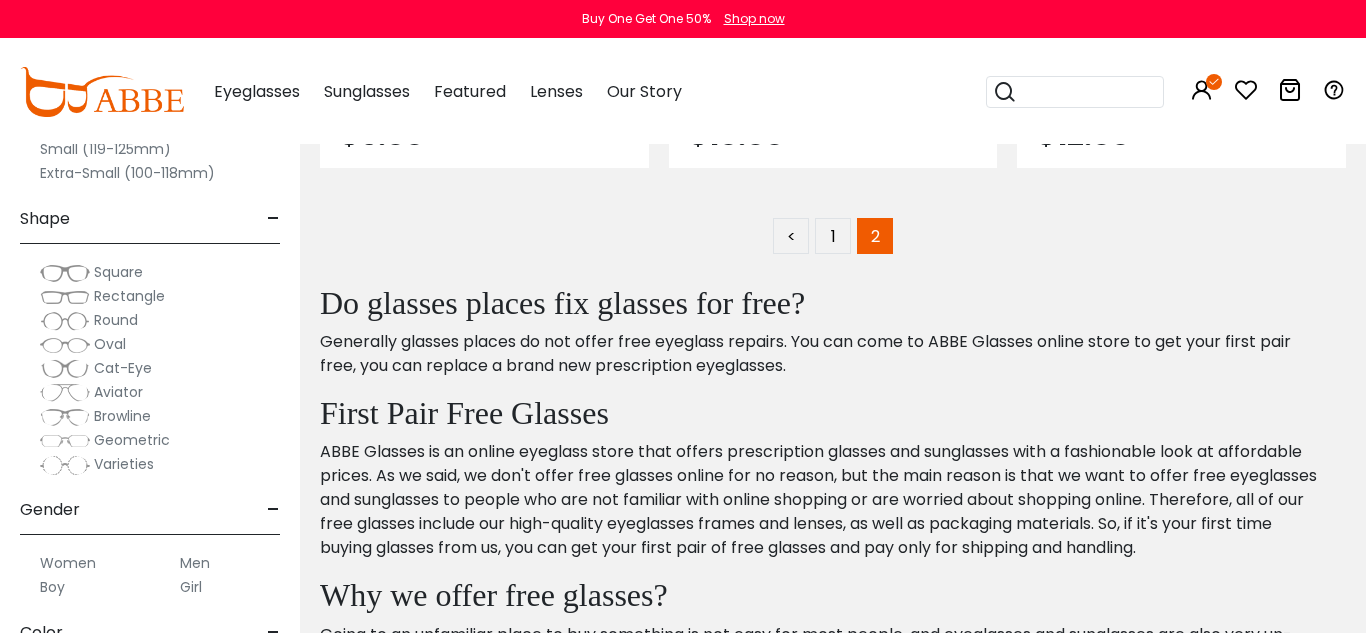 scroll, scrollTop: 7946, scrollLeft: 0, axis: vertical 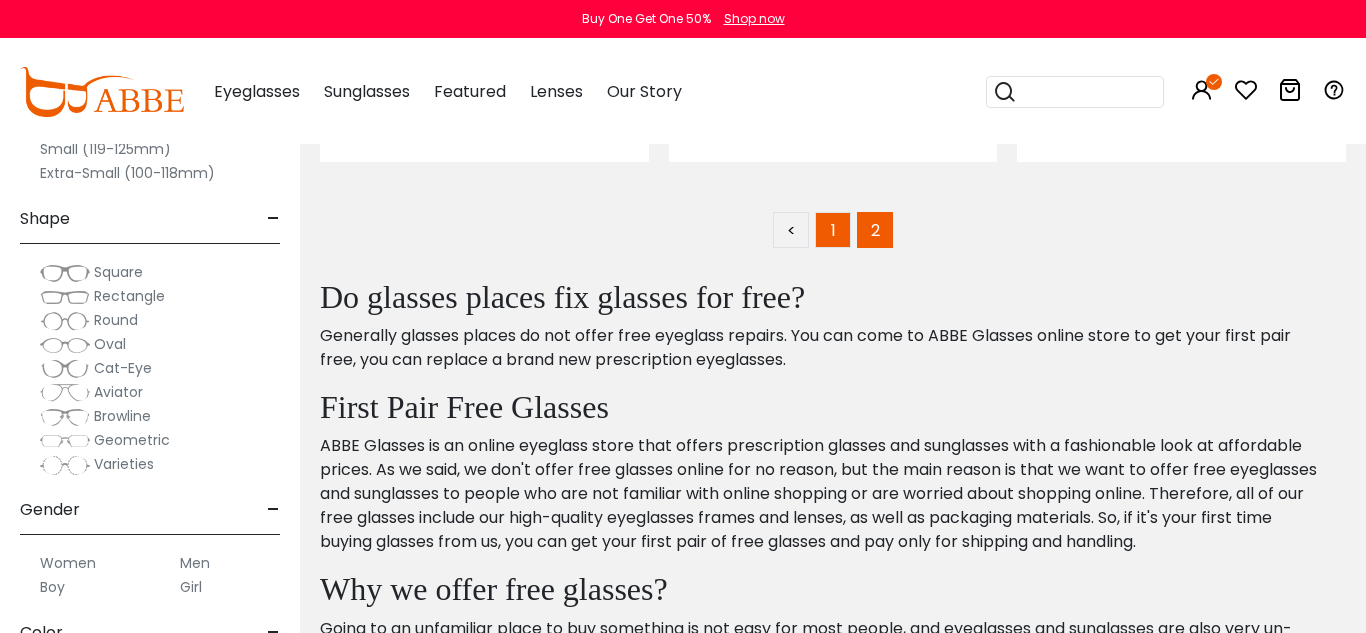 click on "1" at bounding box center (833, 230) 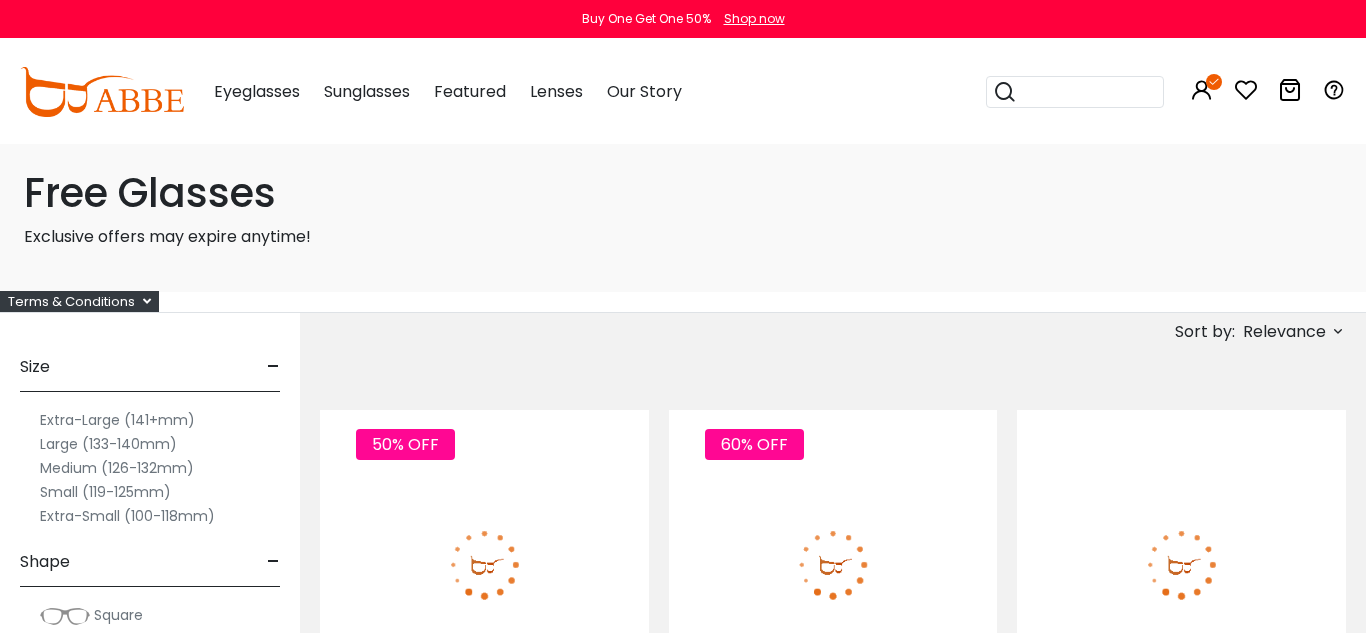 scroll, scrollTop: 0, scrollLeft: 0, axis: both 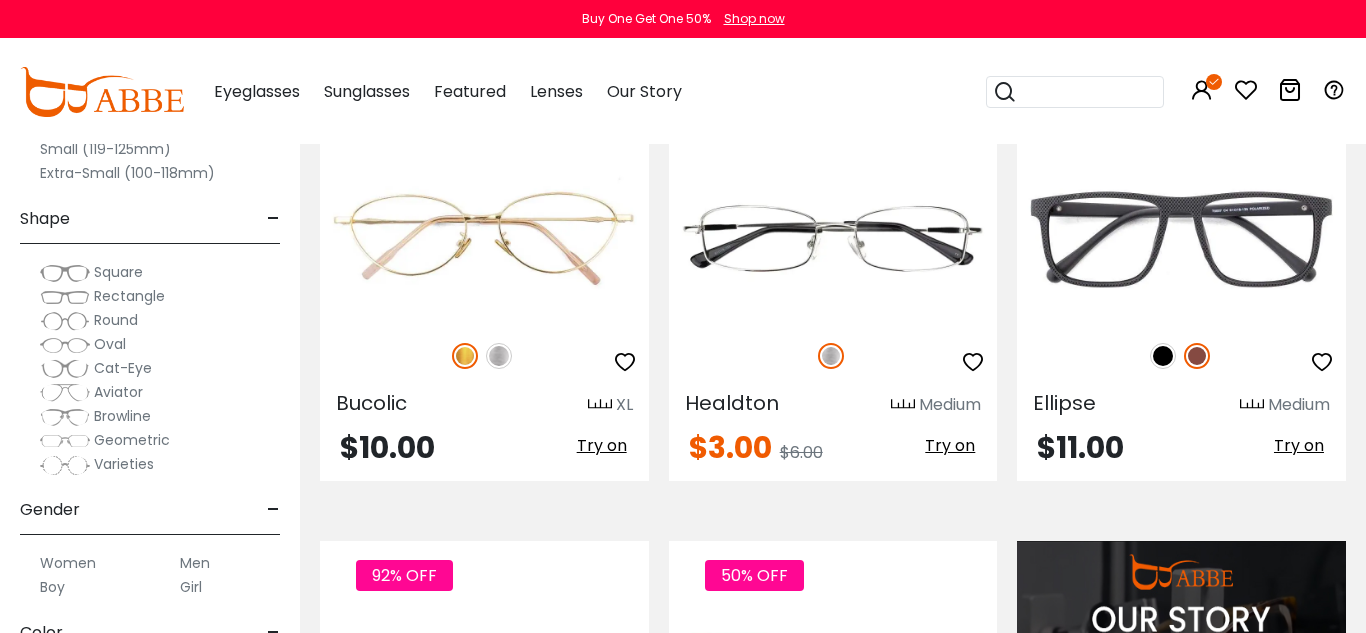 click at bounding box center [0, 0] 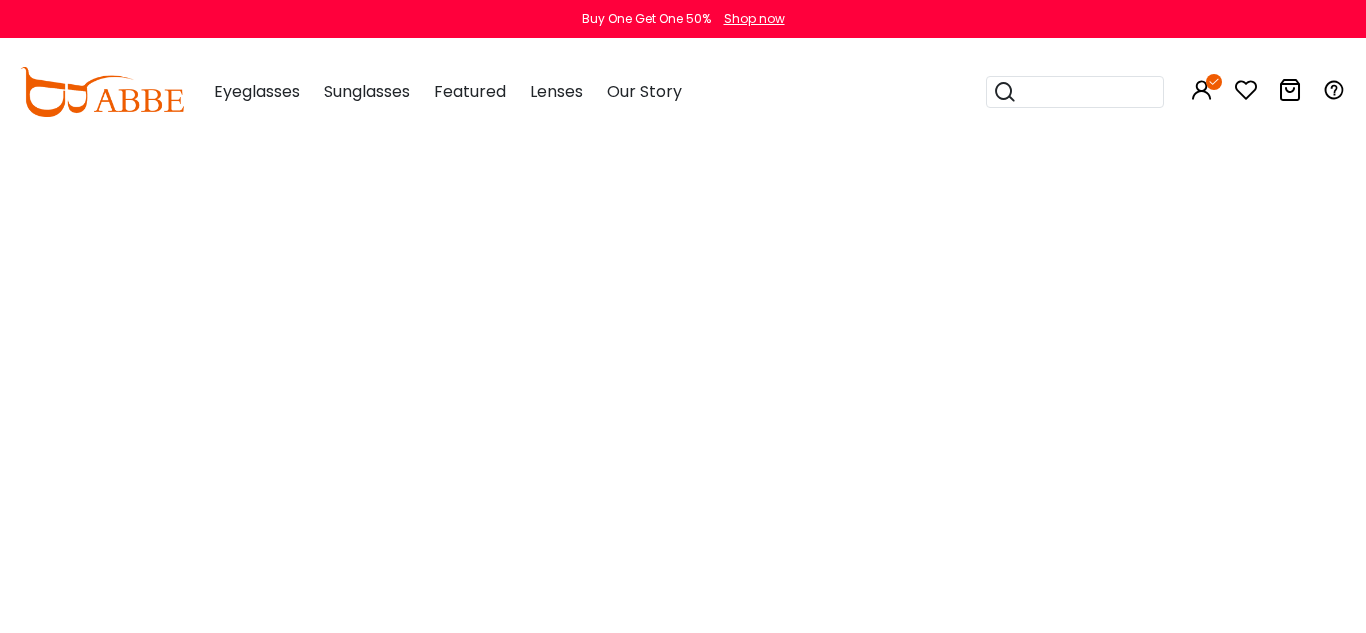 scroll, scrollTop: 0, scrollLeft: 0, axis: both 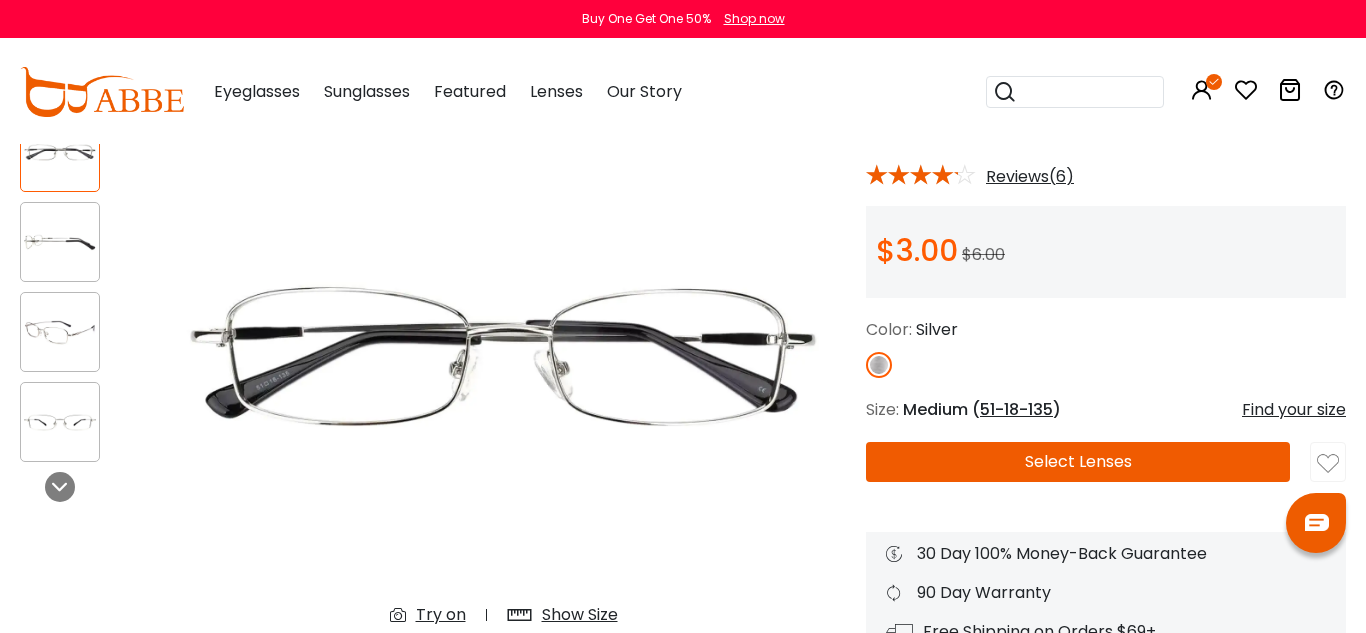 click on "Select Lenses" at bounding box center [1078, 462] 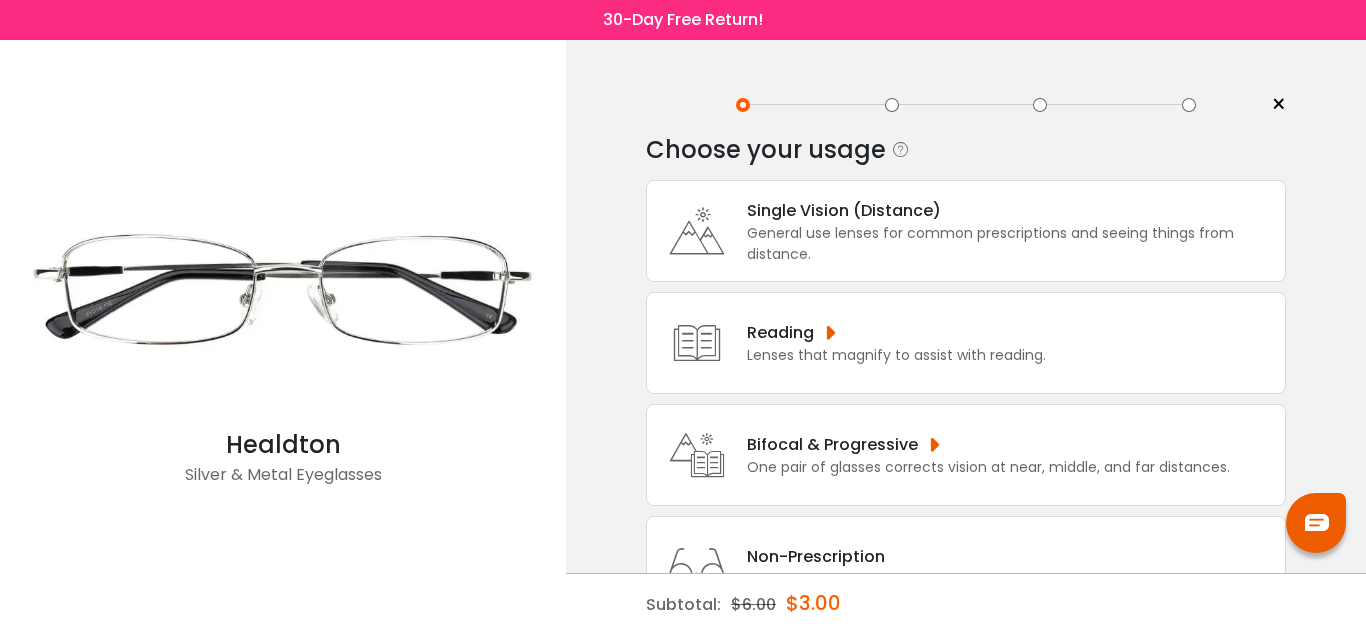 scroll, scrollTop: 0, scrollLeft: 0, axis: both 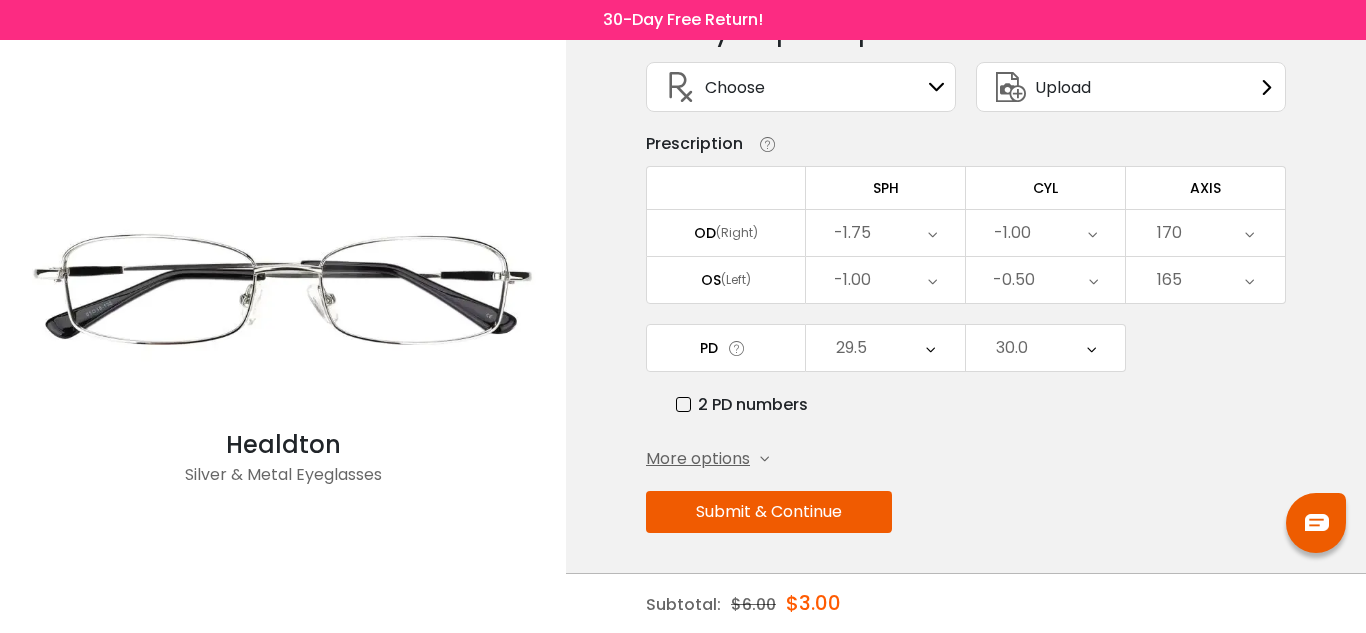 click on "Submit & Continue" at bounding box center [769, 512] 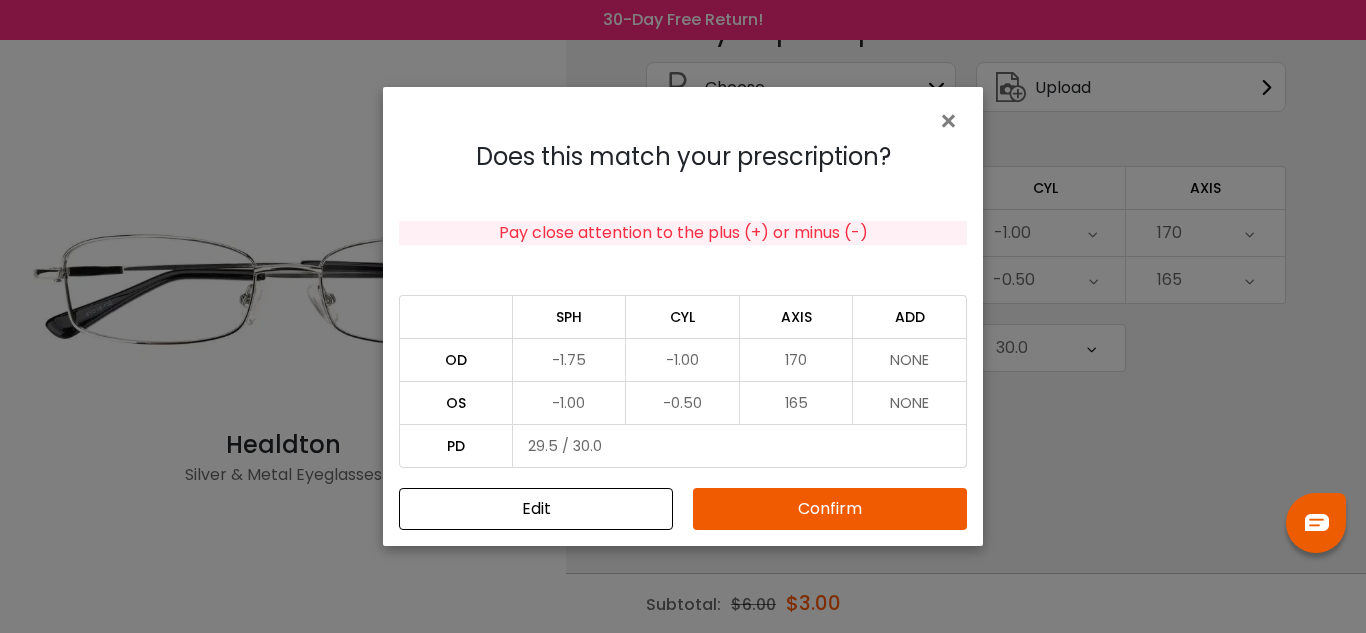 click on "Confirm" at bounding box center (830, 509) 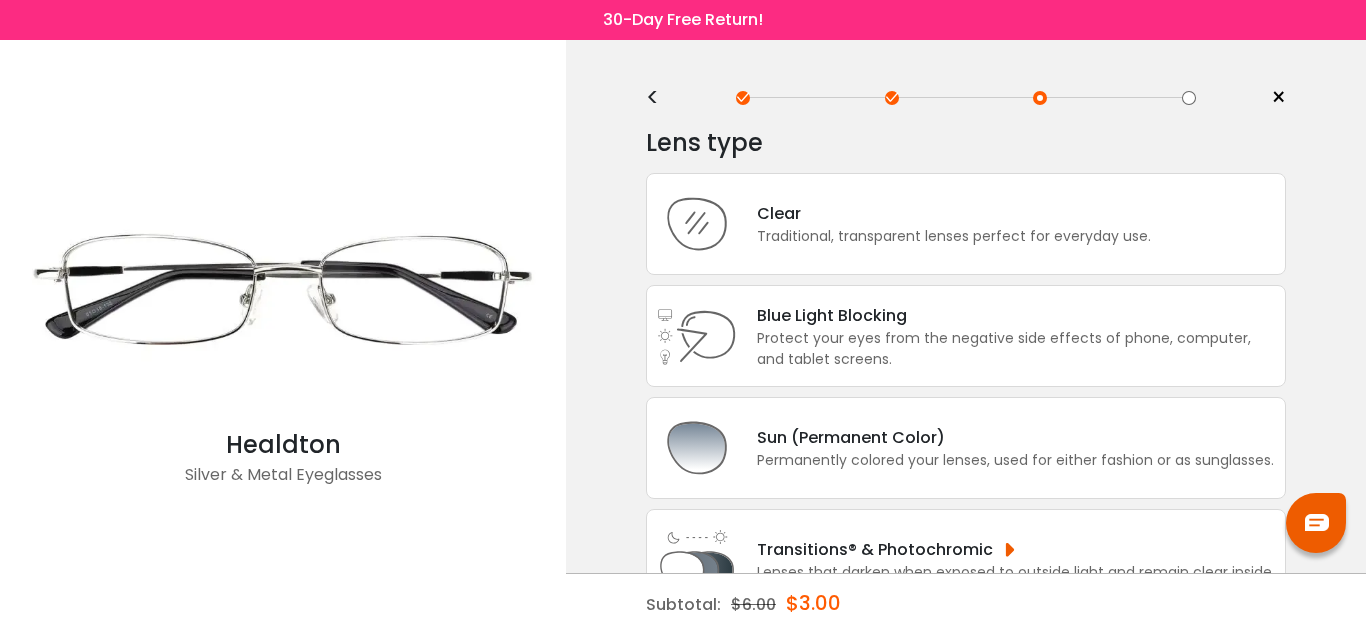 scroll, scrollTop: 0, scrollLeft: 0, axis: both 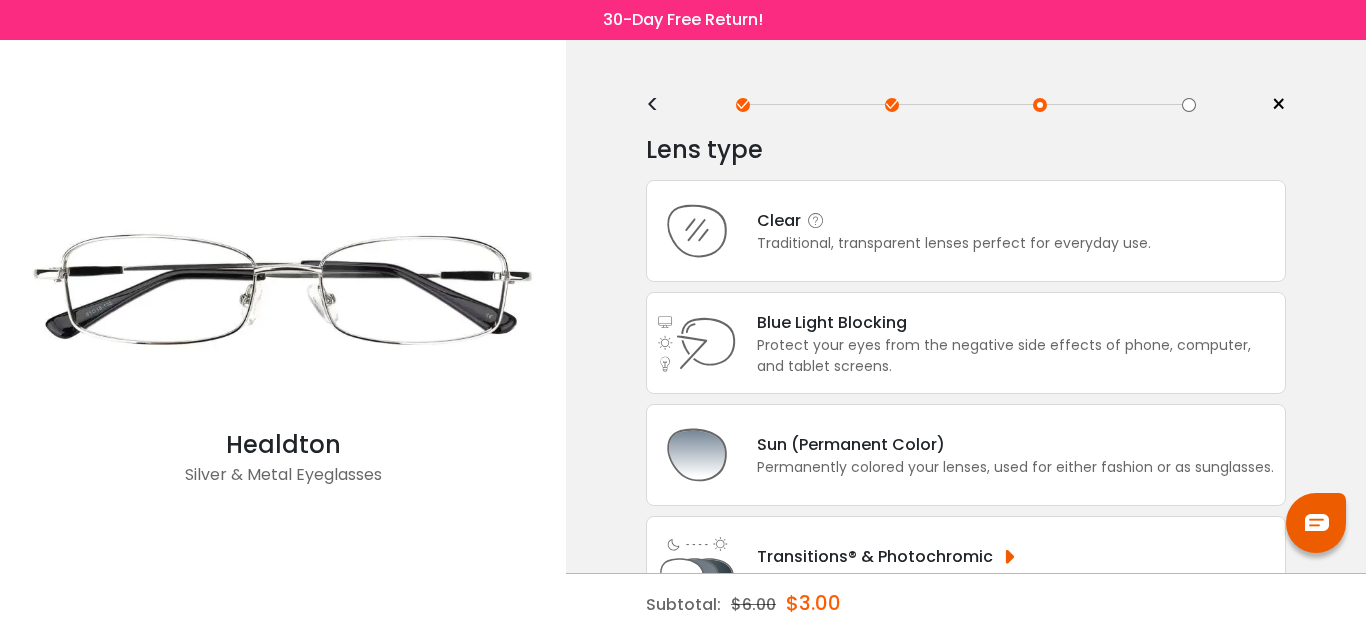click on "Clear
Traditional, transparent lenses perfect for everyday use." at bounding box center [966, 231] 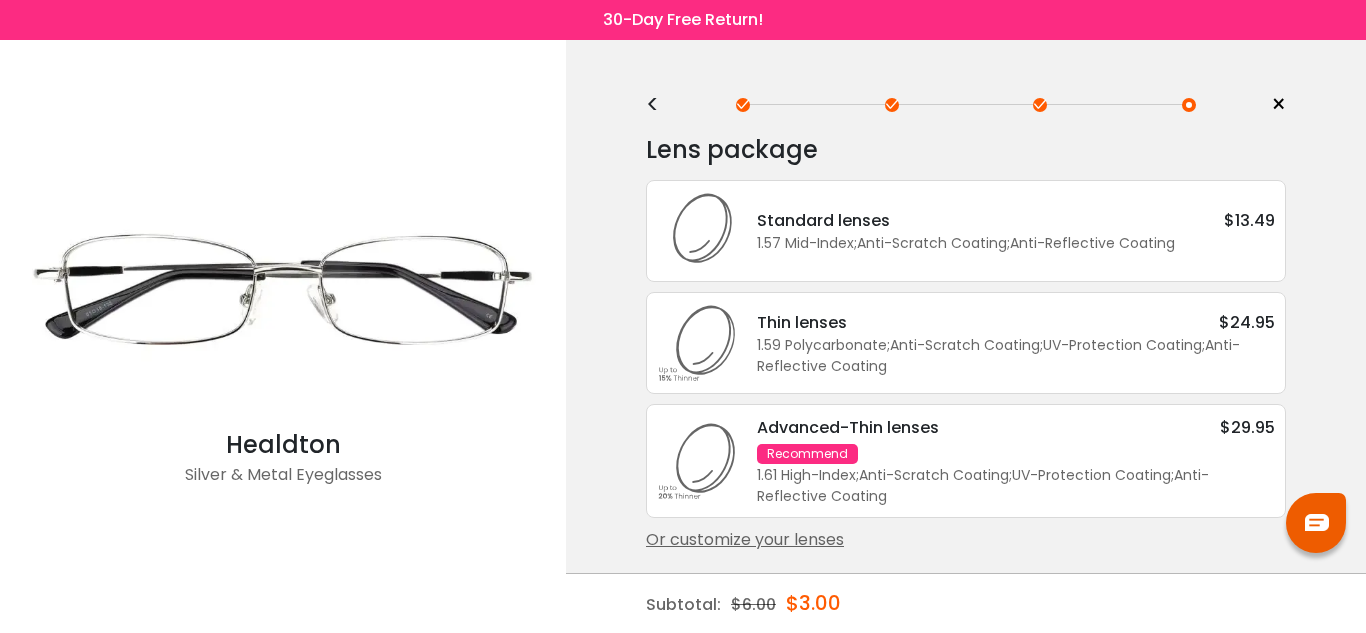 click on "Or customize your lenses" at bounding box center [966, 540] 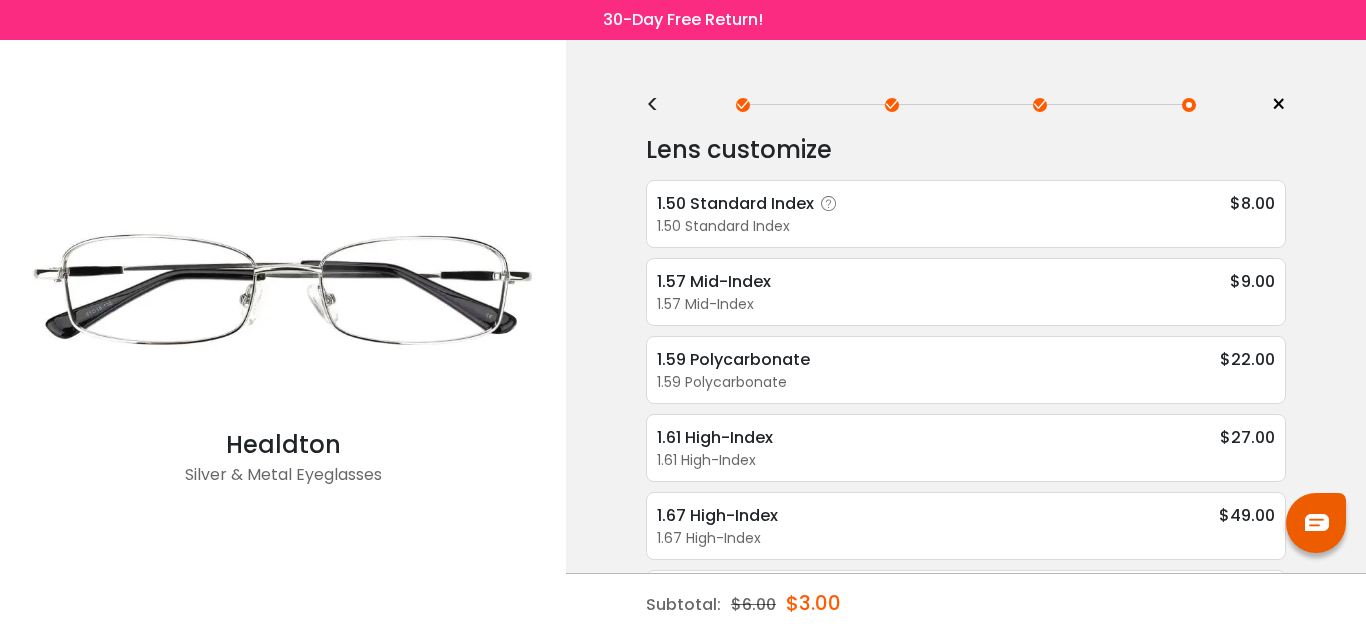click on "1.50 Standard Index
$8.00" at bounding box center (966, 203) 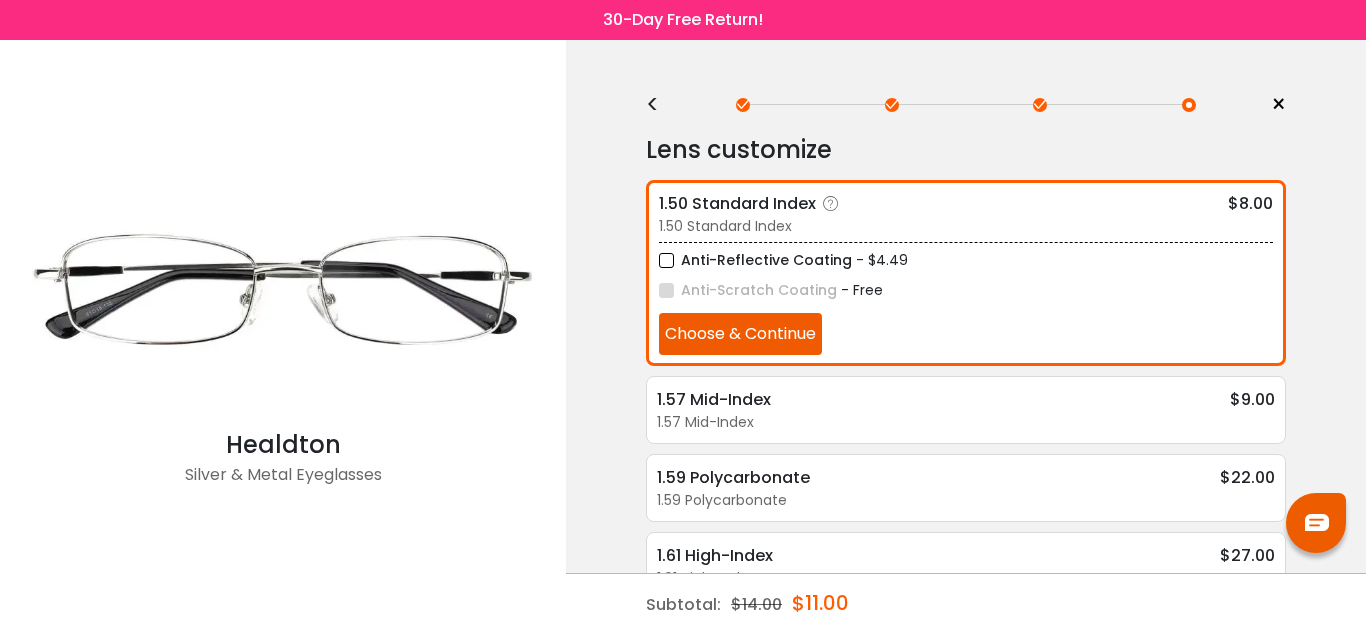click on "Anti-Reflective Coating" at bounding box center (755, 260) 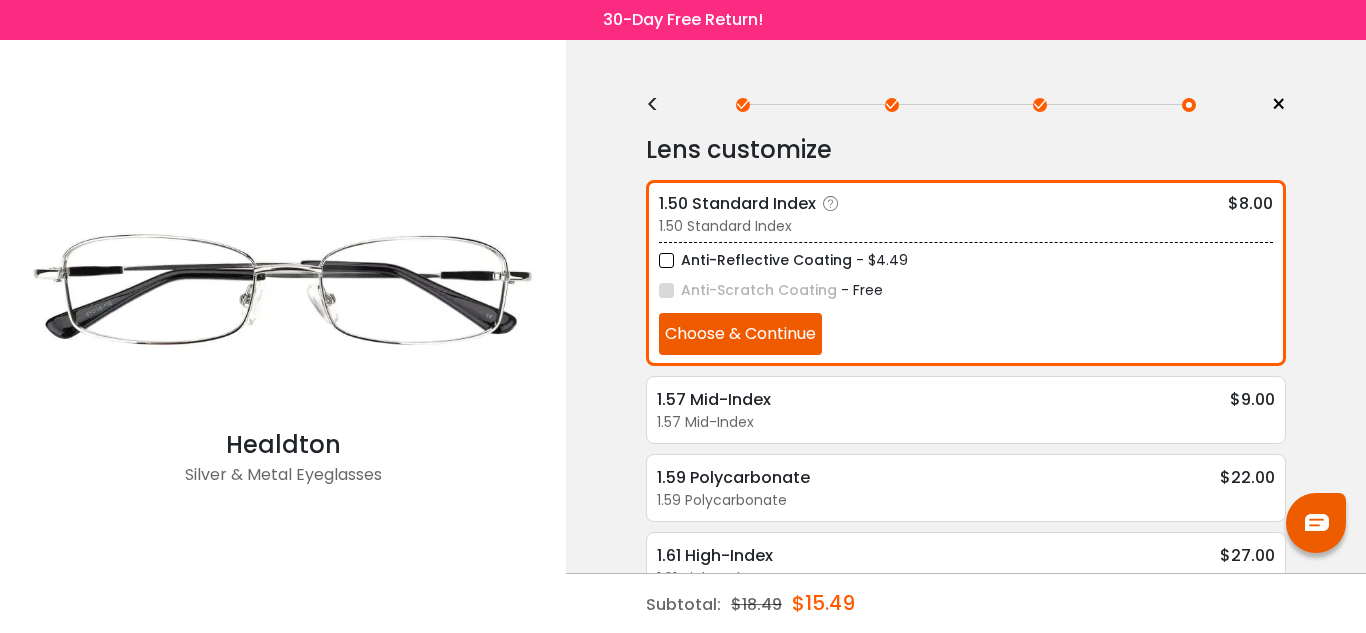 click on "Choose & Continue" at bounding box center [740, 334] 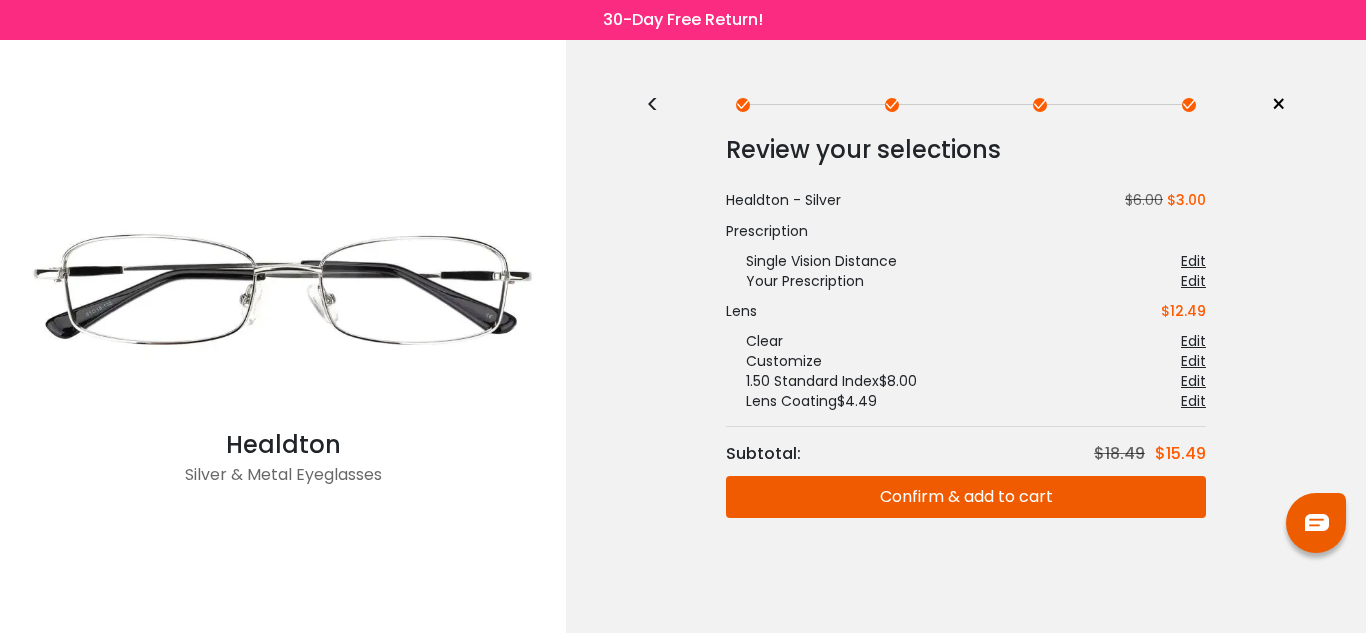 click on "Confirm & add to cart" at bounding box center (966, 497) 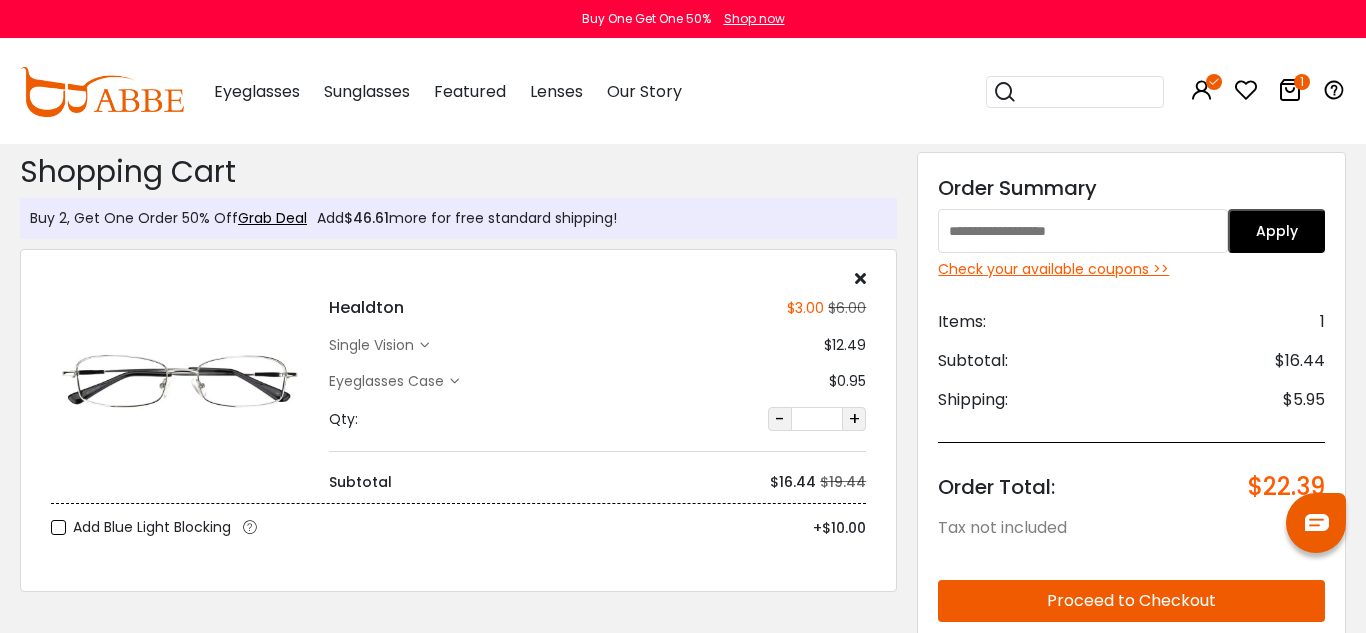 scroll, scrollTop: 0, scrollLeft: 0, axis: both 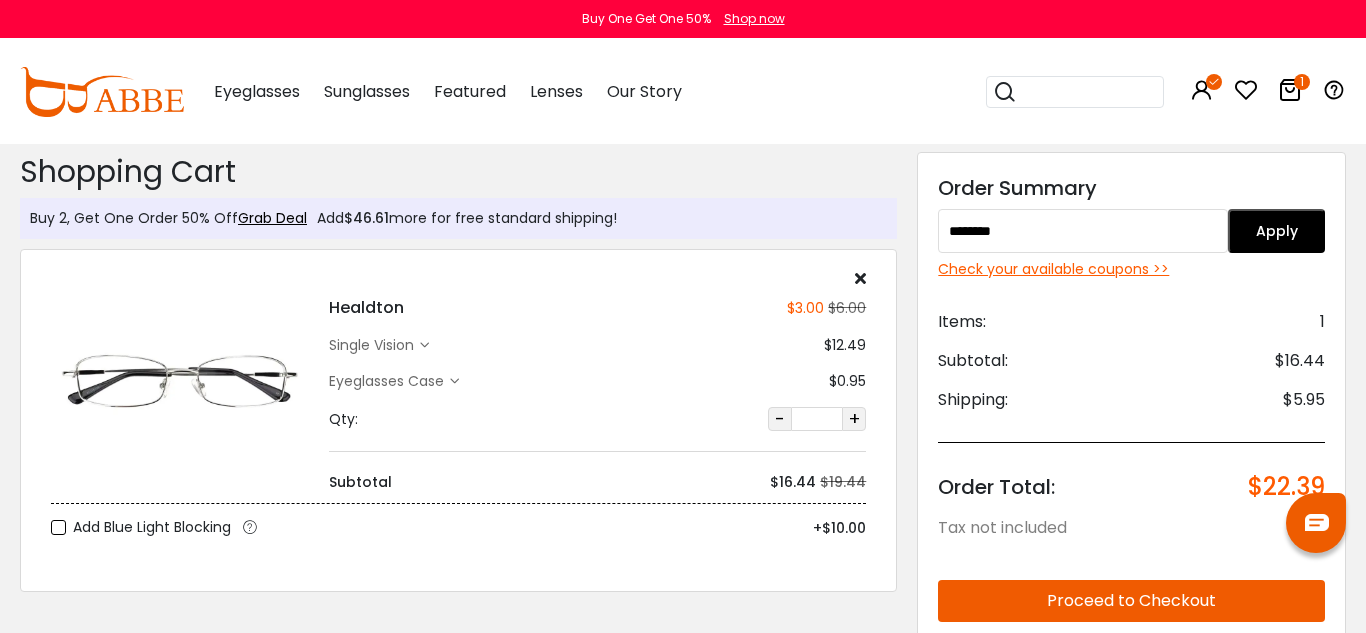 type on "********" 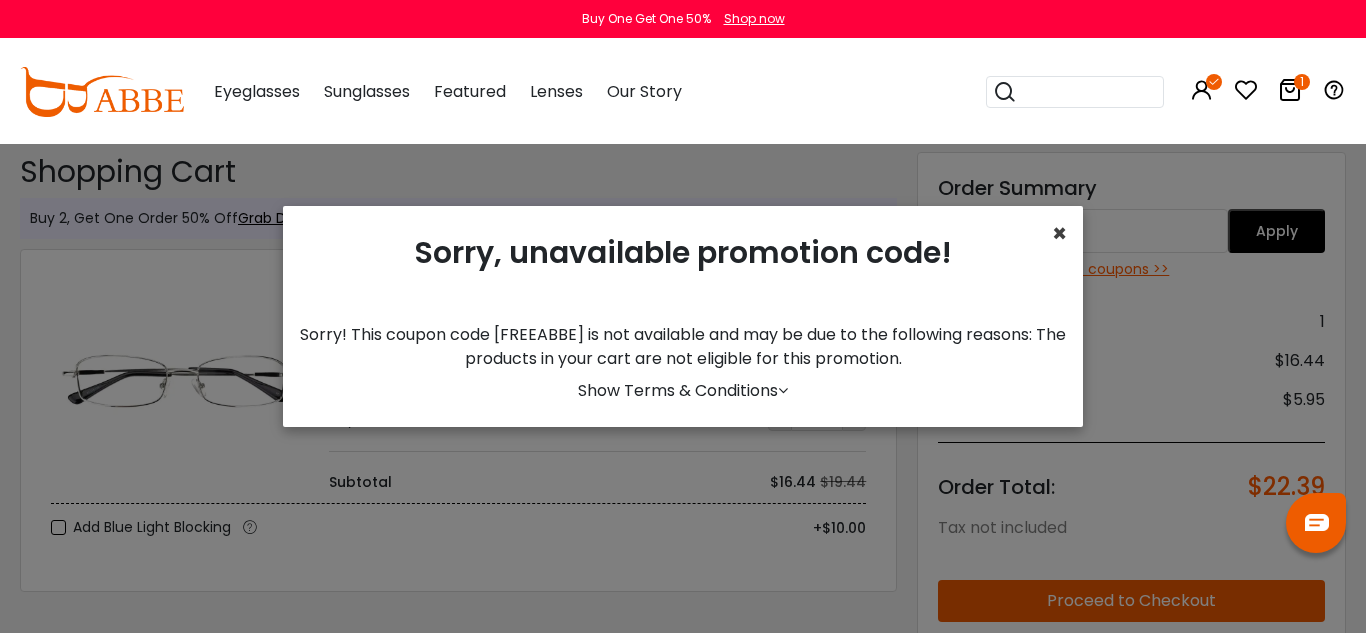 click on "×" at bounding box center [1059, 233] 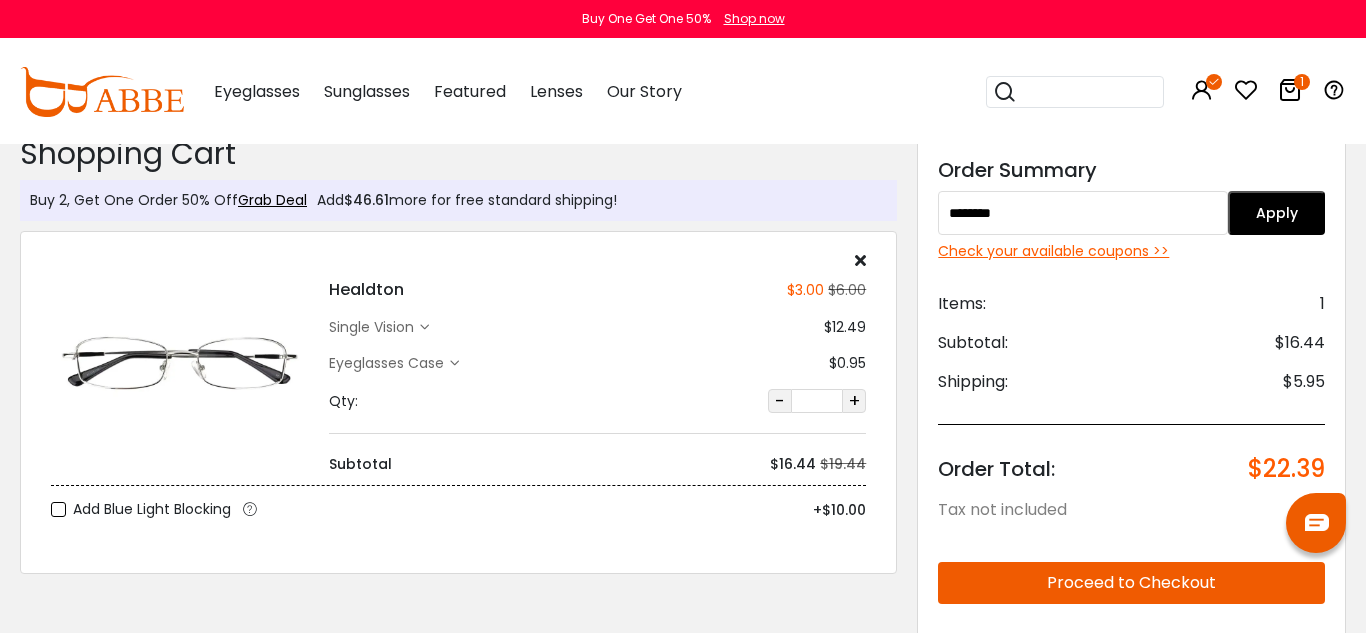 scroll, scrollTop: 0, scrollLeft: 0, axis: both 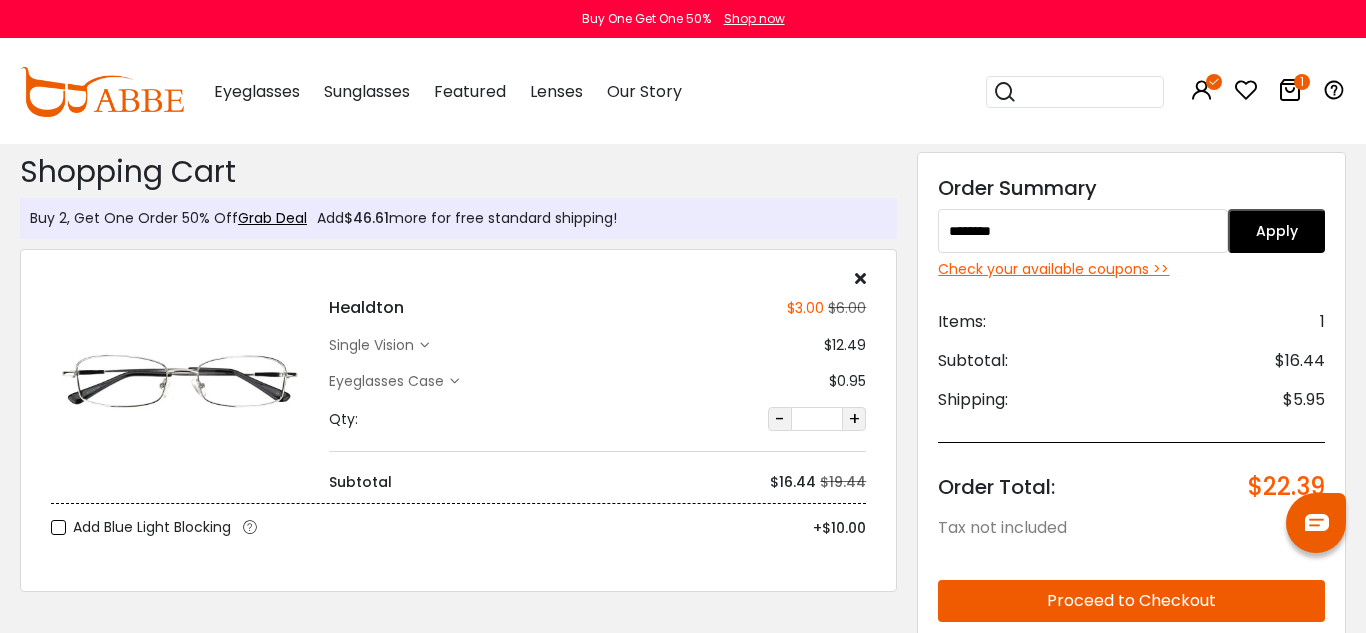 click on "Check your available coupons >>" at bounding box center [1131, 269] 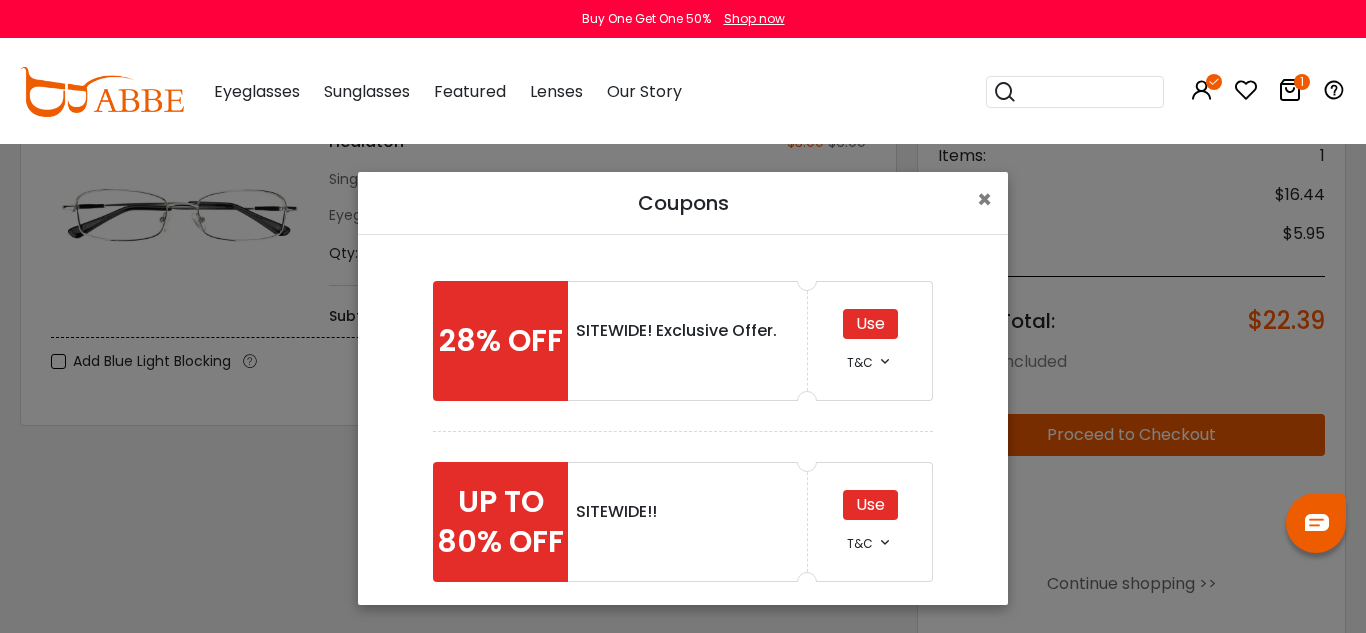scroll, scrollTop: 169, scrollLeft: 0, axis: vertical 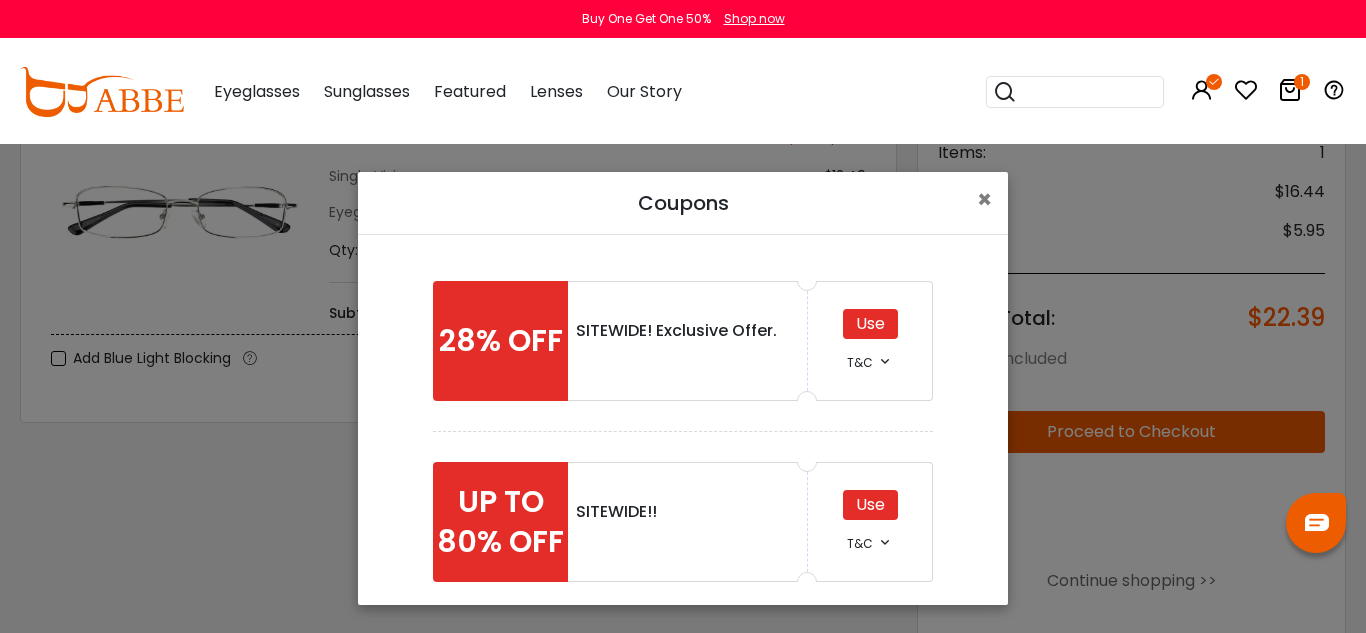 click on "Use" at bounding box center [870, 505] 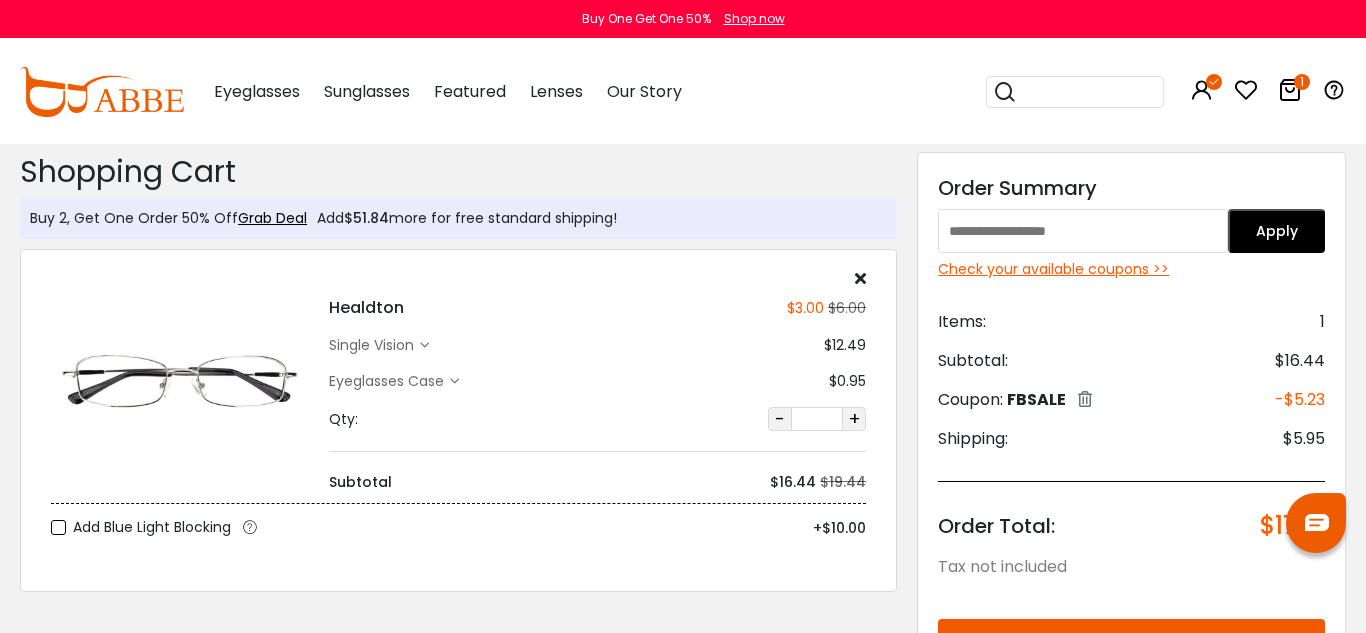 scroll, scrollTop: 0, scrollLeft: 0, axis: both 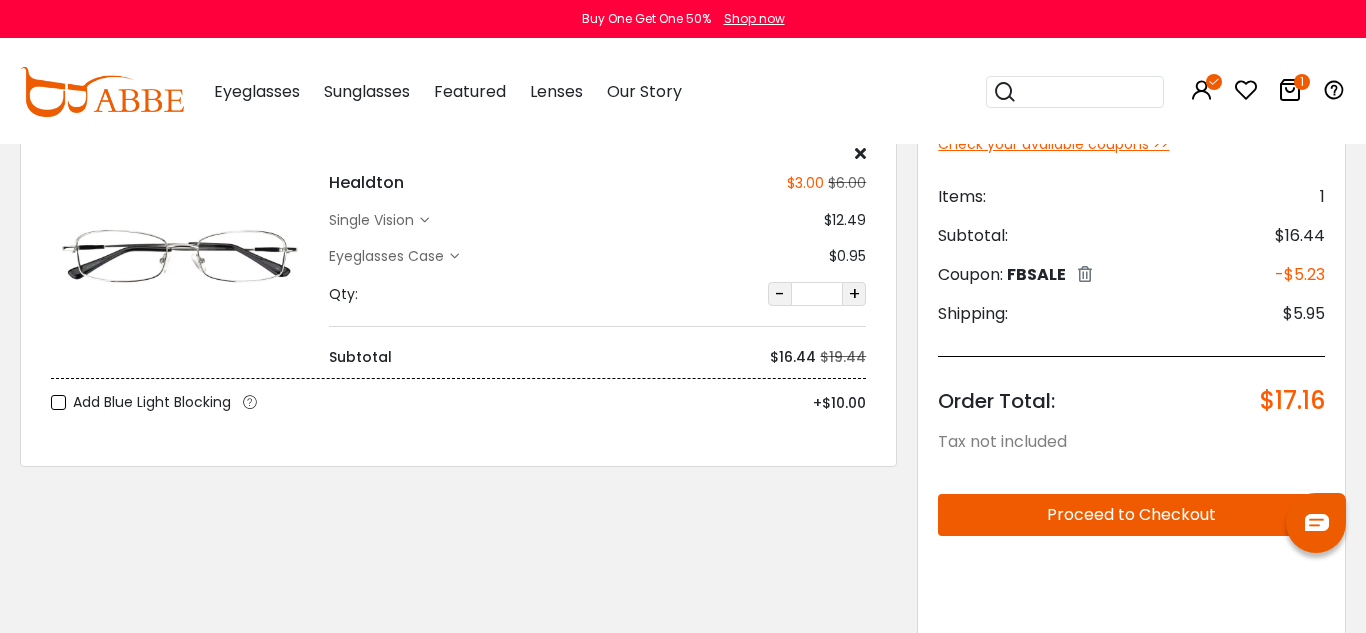 click on "single vision" at bounding box center (379, 220) 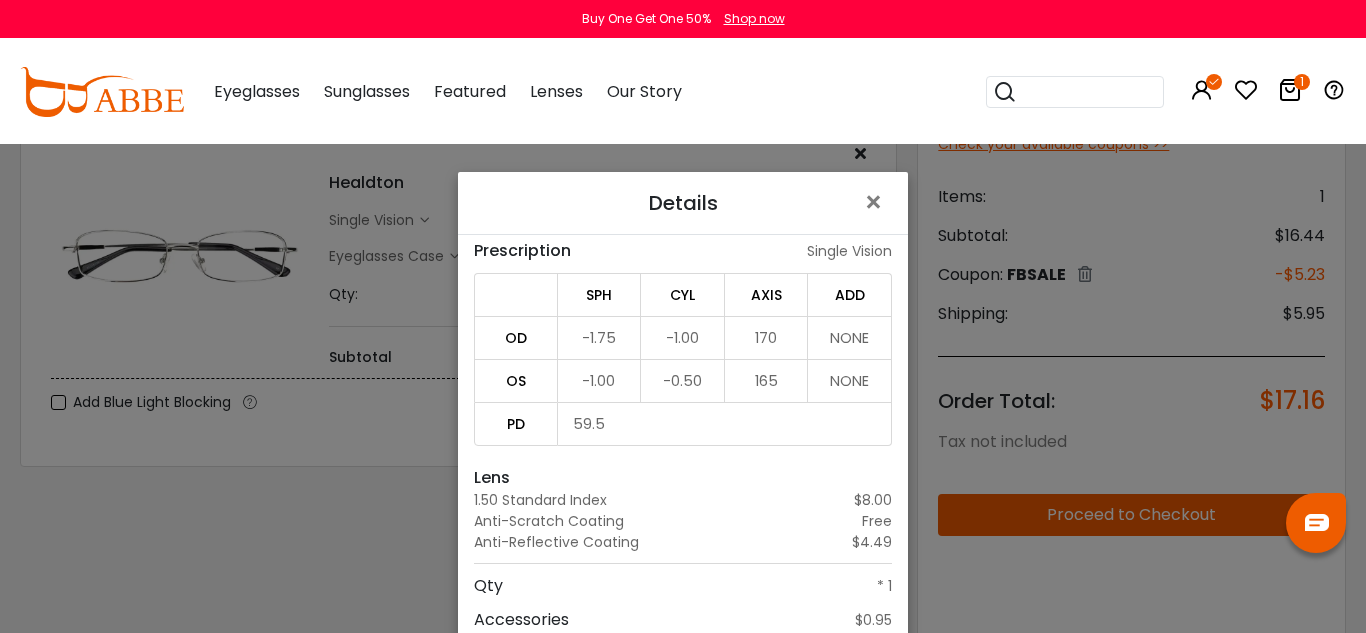 scroll, scrollTop: 80, scrollLeft: 0, axis: vertical 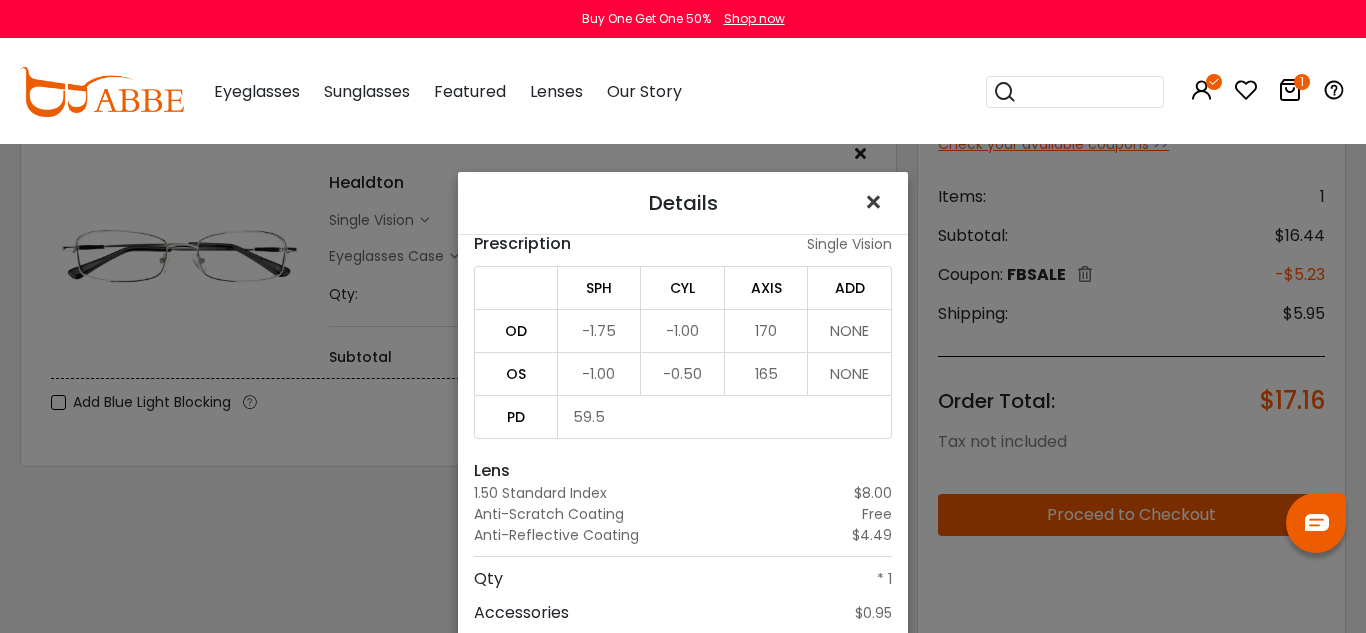click on "×" at bounding box center [877, 202] 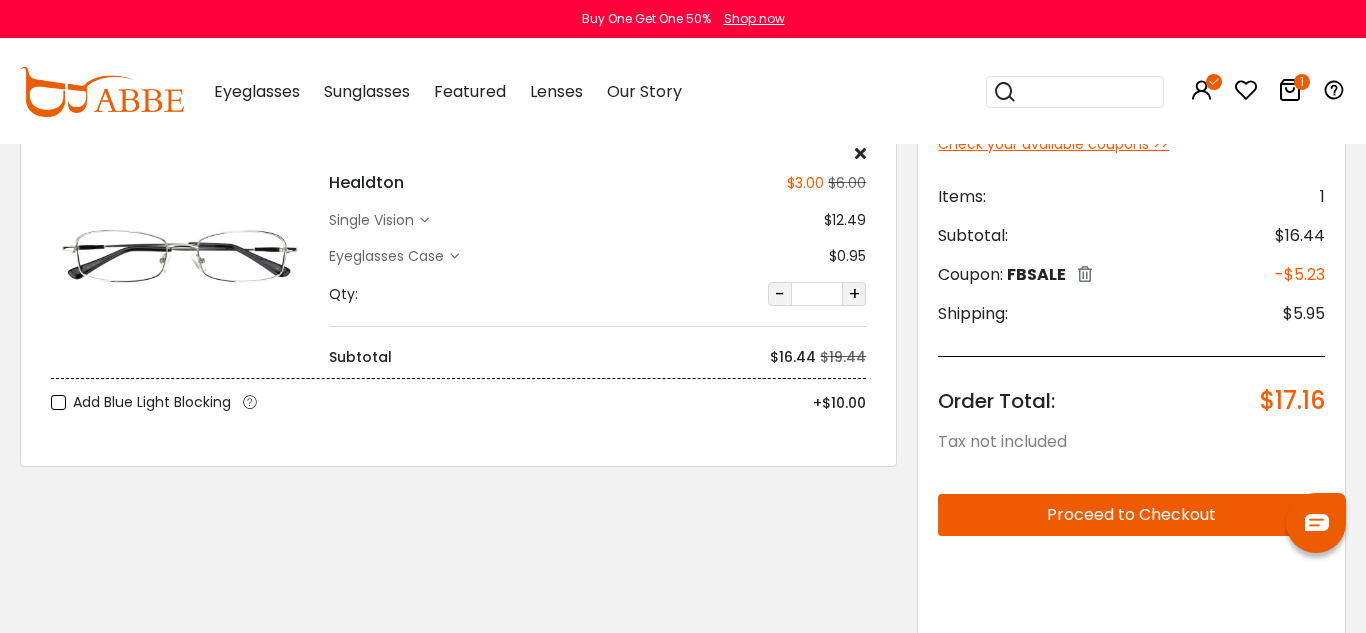 click at bounding box center (1085, 274) 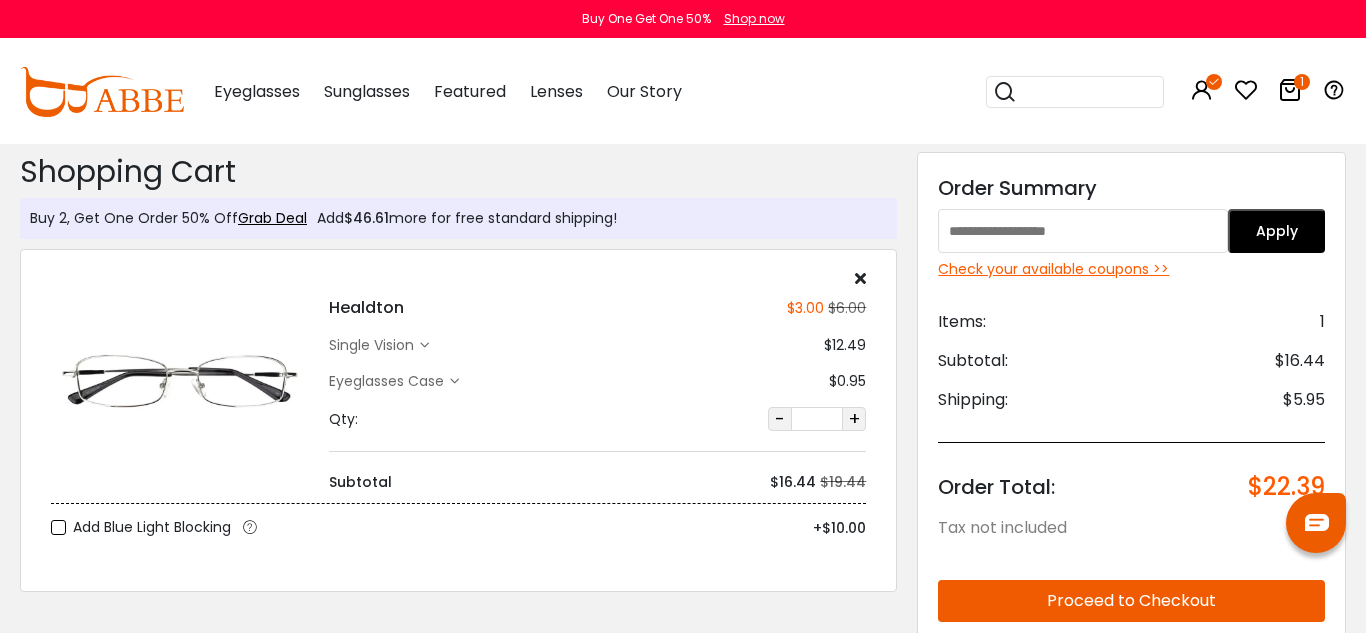 scroll, scrollTop: 0, scrollLeft: 0, axis: both 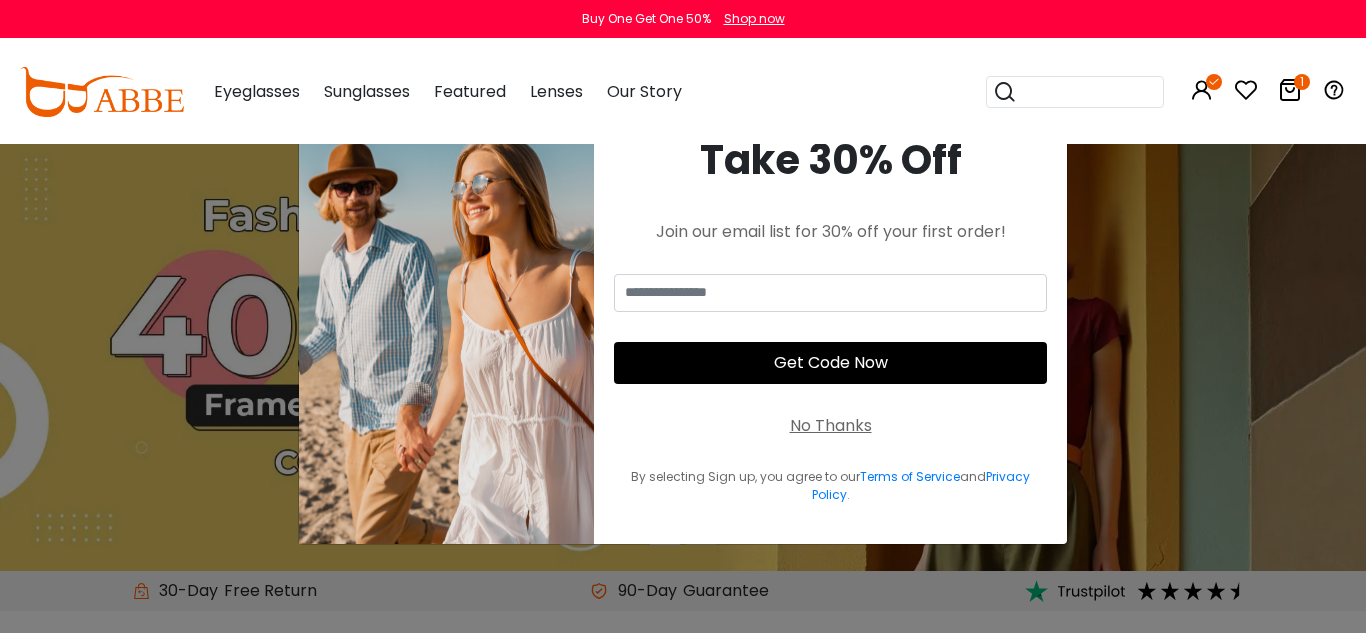 click on "No Thanks" at bounding box center [831, 426] 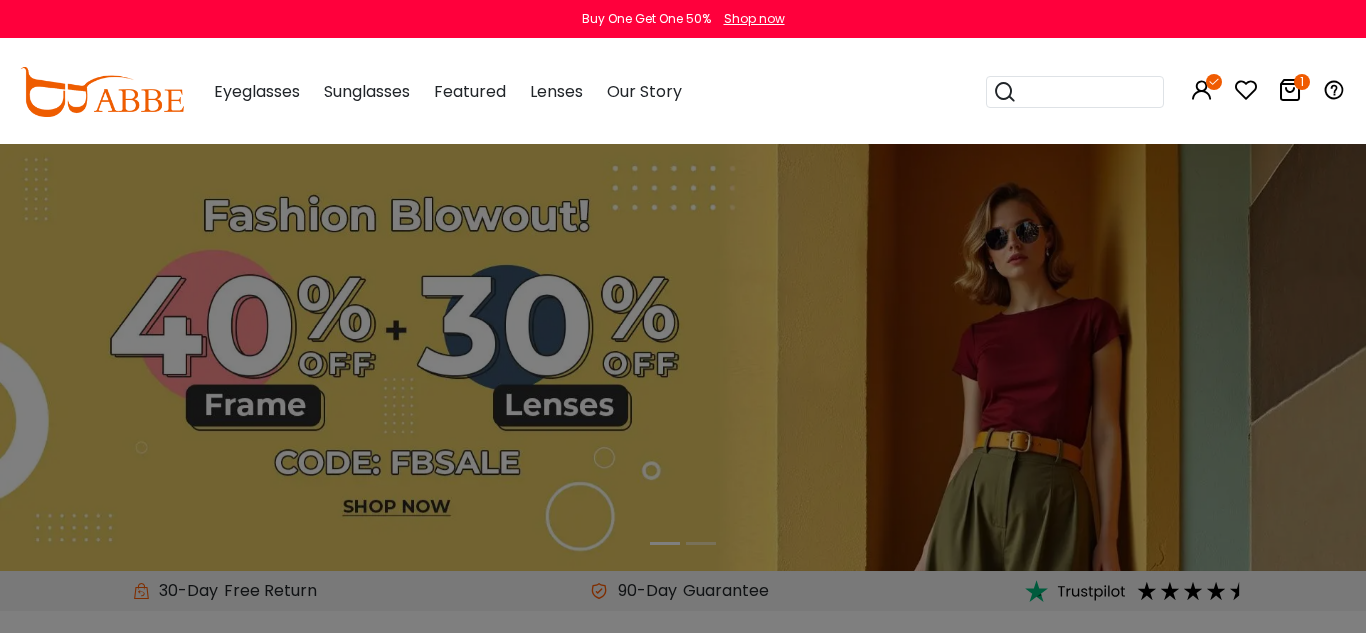 click at bounding box center [683, 316] 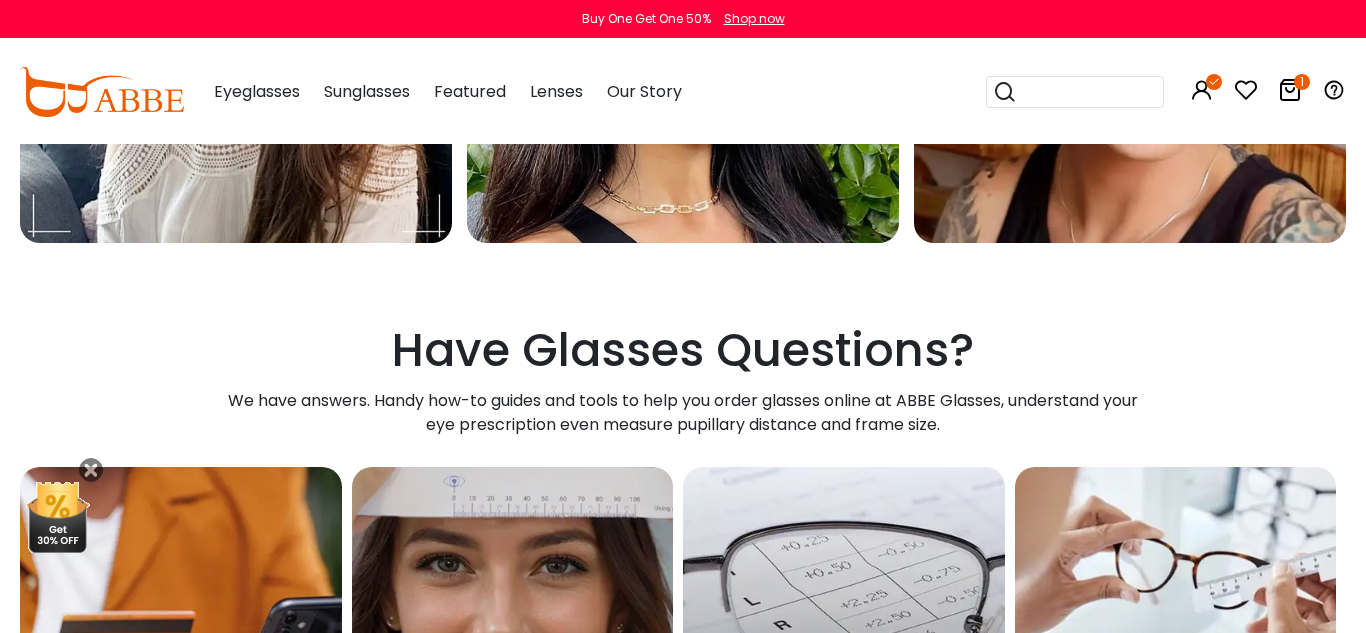 scroll, scrollTop: 5810, scrollLeft: 0, axis: vertical 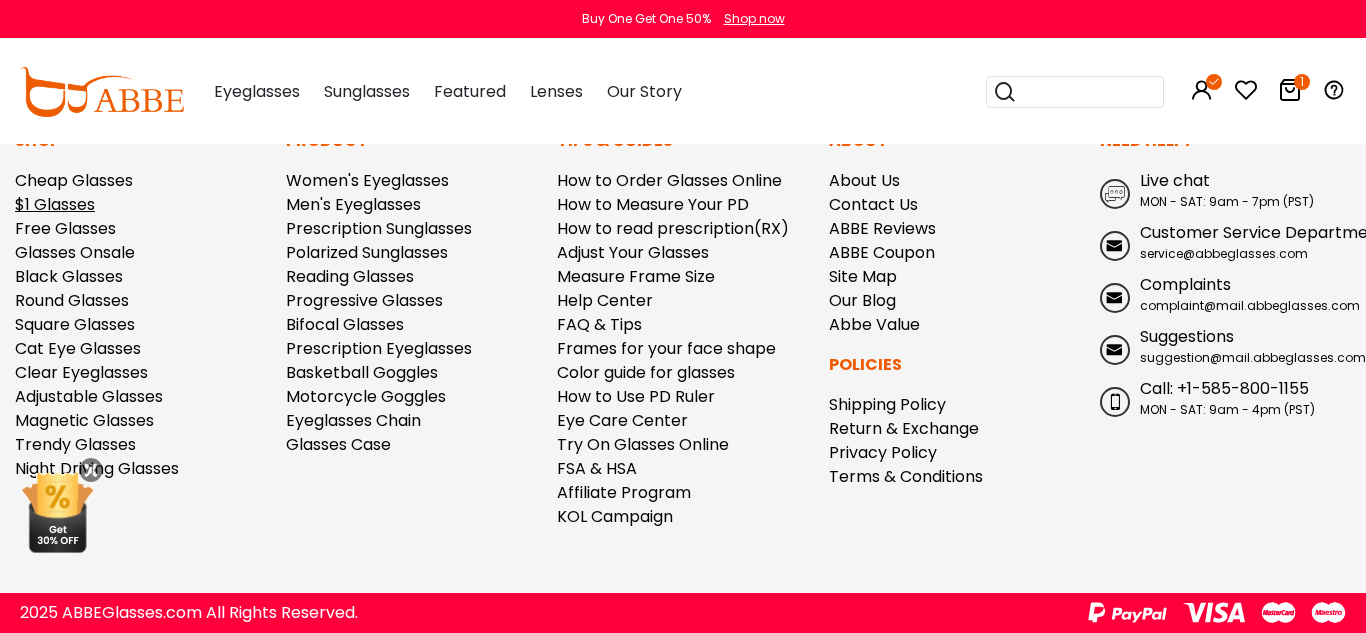 click on "$1 Glasses" at bounding box center [55, 204] 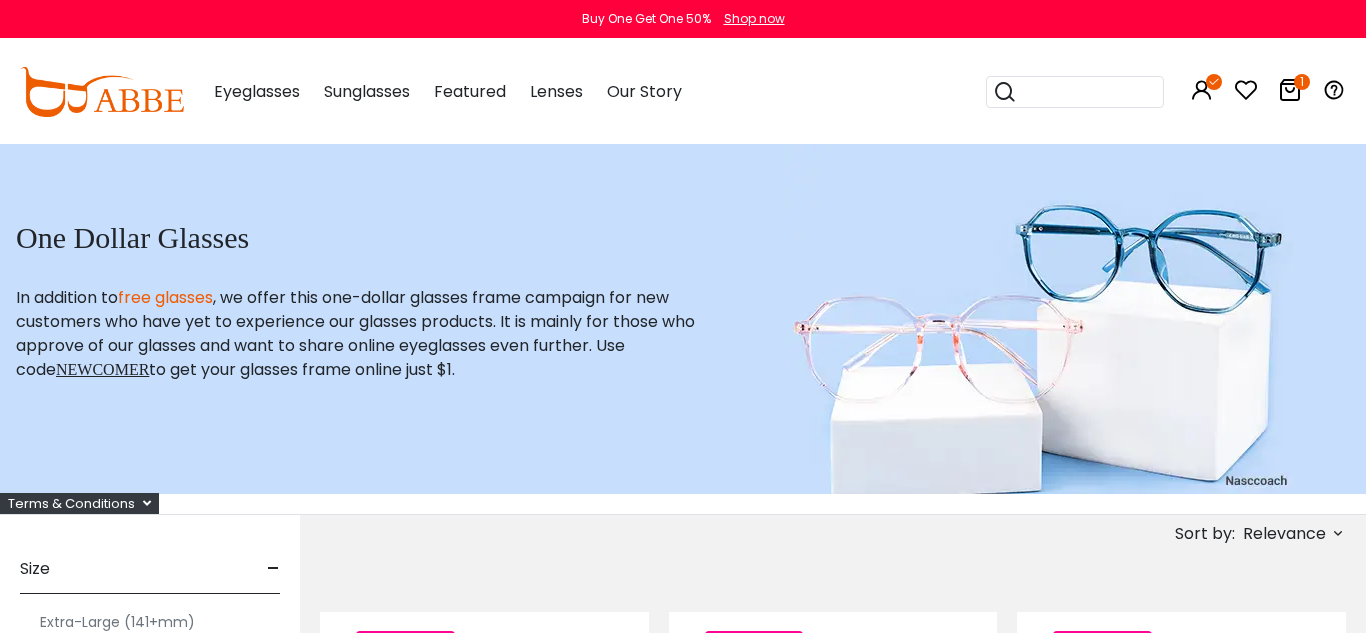 scroll, scrollTop: 0, scrollLeft: 0, axis: both 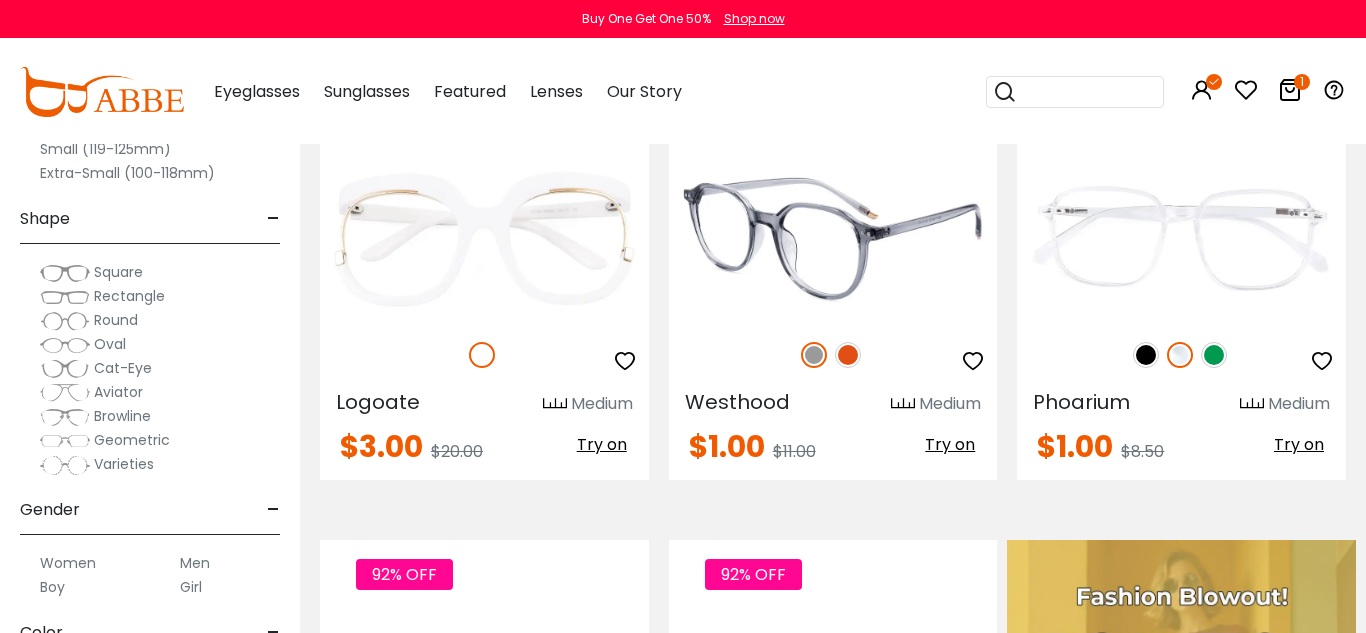 click at bounding box center [833, 238] 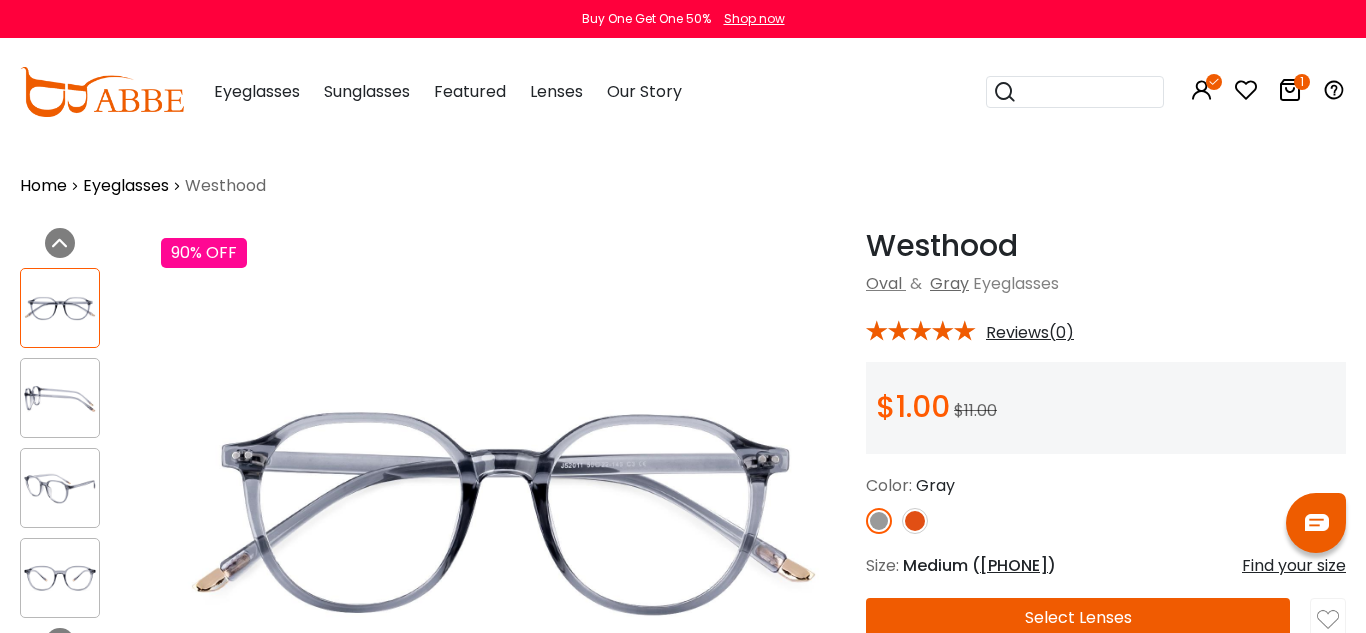 scroll, scrollTop: 0, scrollLeft: 0, axis: both 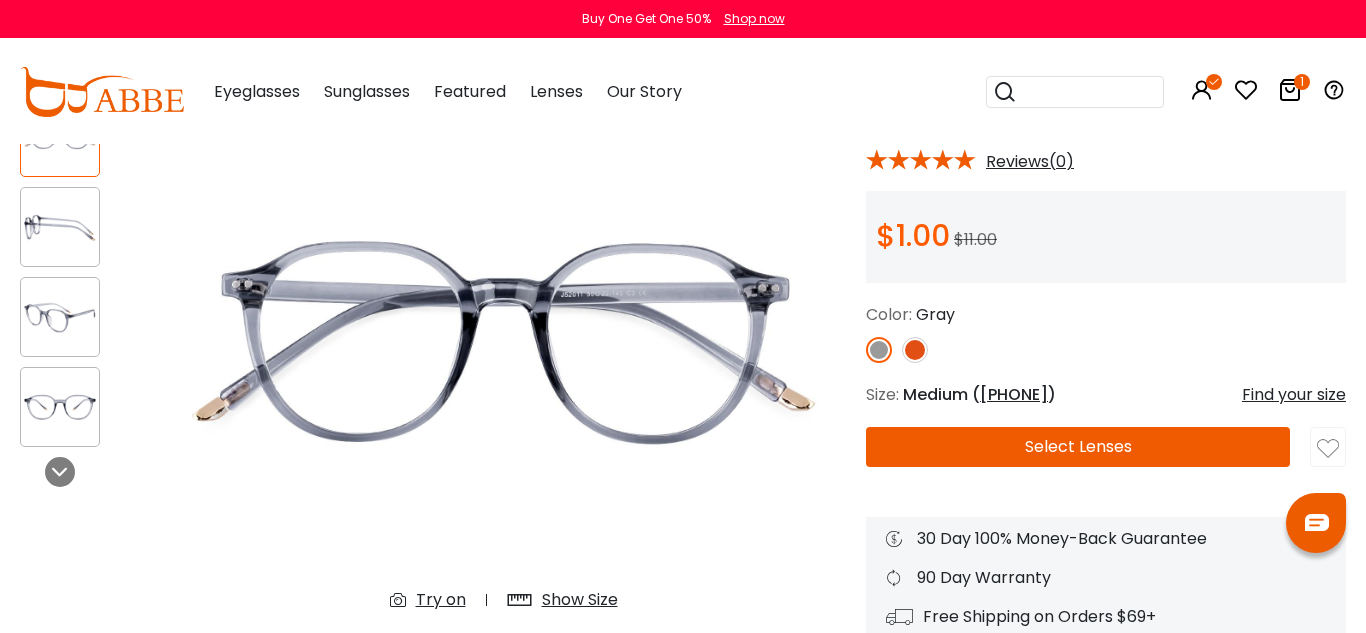 click on "Select Lenses" at bounding box center (1078, 447) 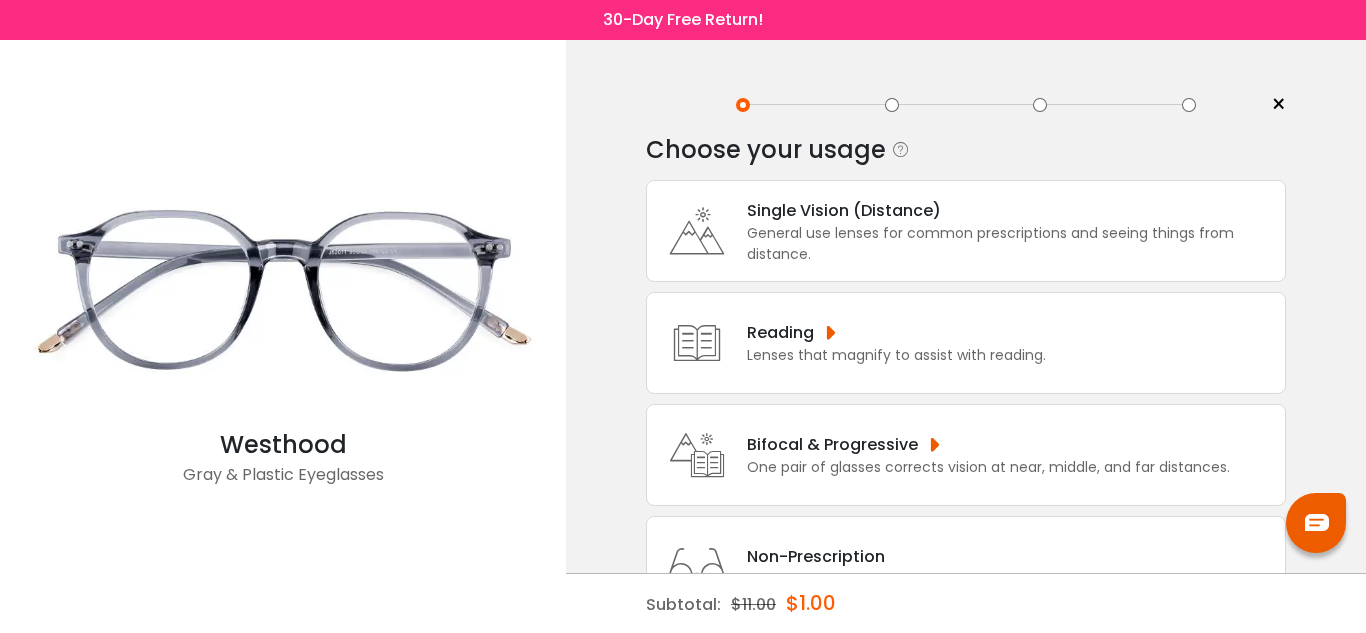 scroll, scrollTop: 0, scrollLeft: 0, axis: both 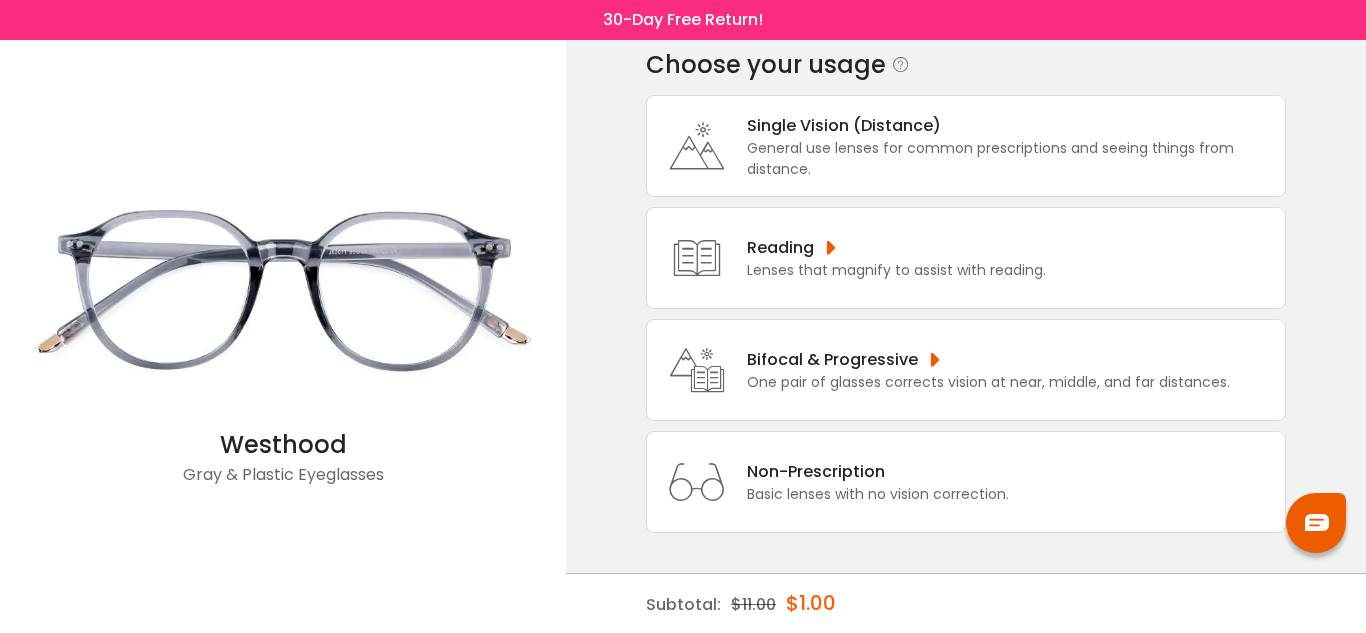 click on "General use lenses for common prescriptions and seeing things from distance." at bounding box center (1011, 159) 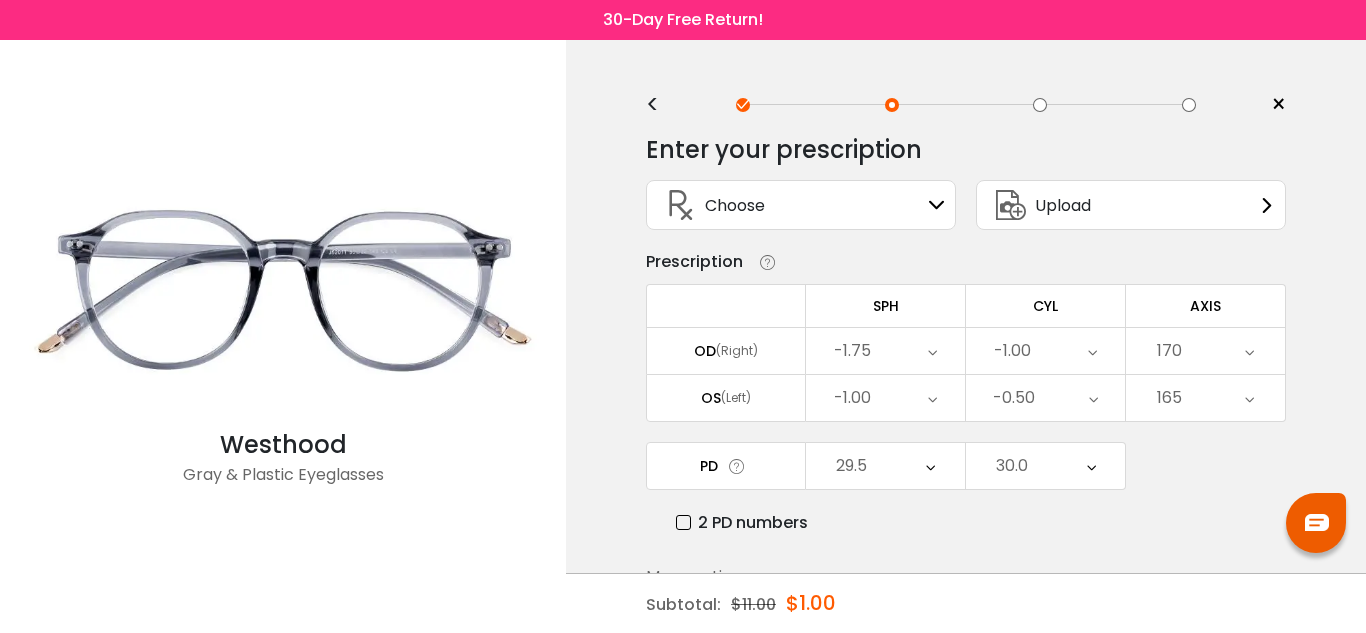 scroll, scrollTop: 118, scrollLeft: 0, axis: vertical 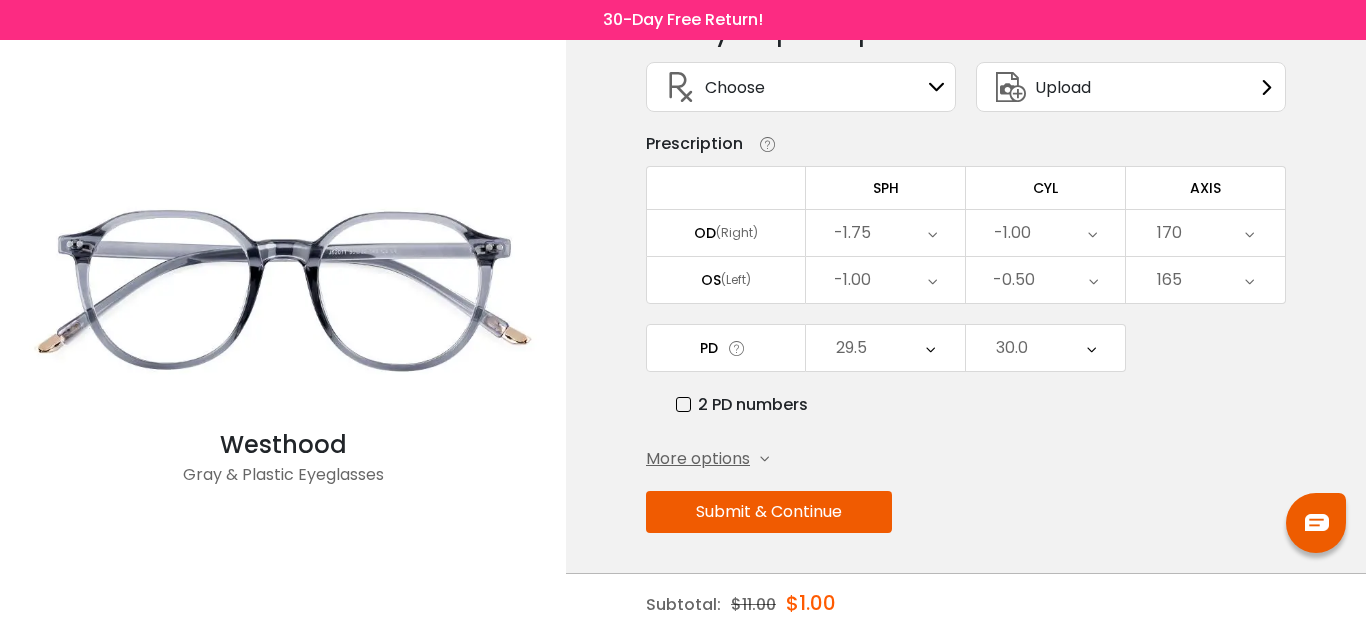 click on "Submit & Continue" at bounding box center [769, 512] 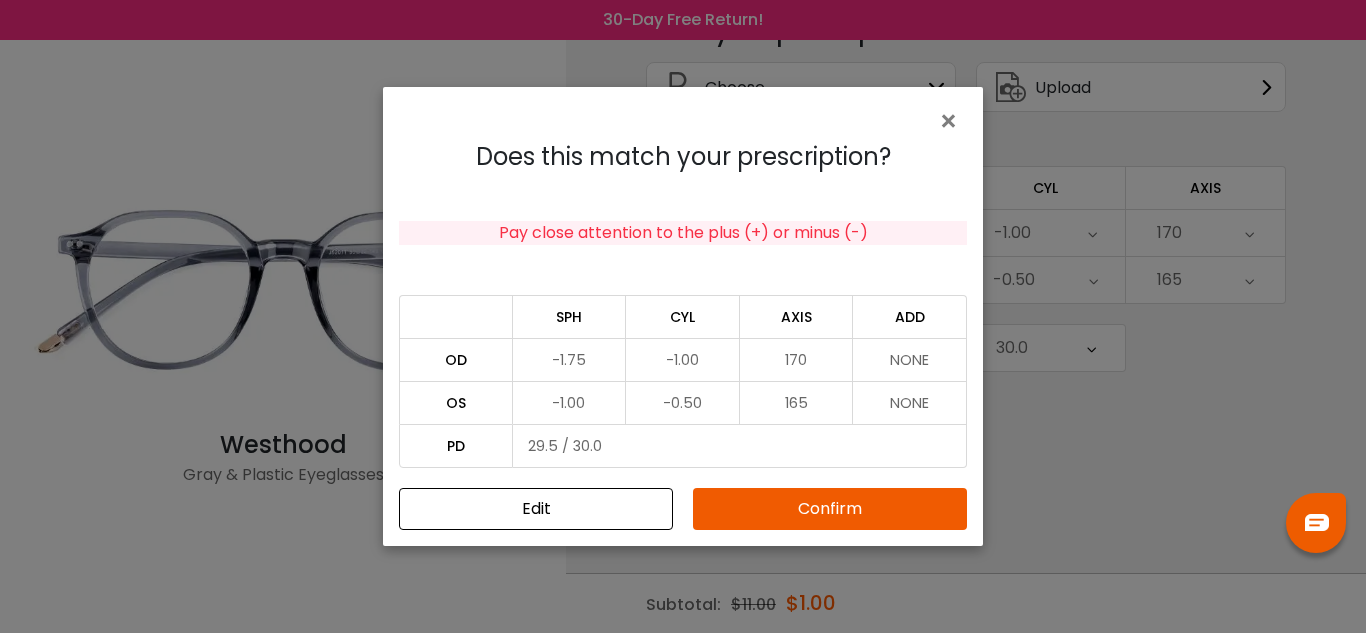 click on "Confirm" at bounding box center [830, 509] 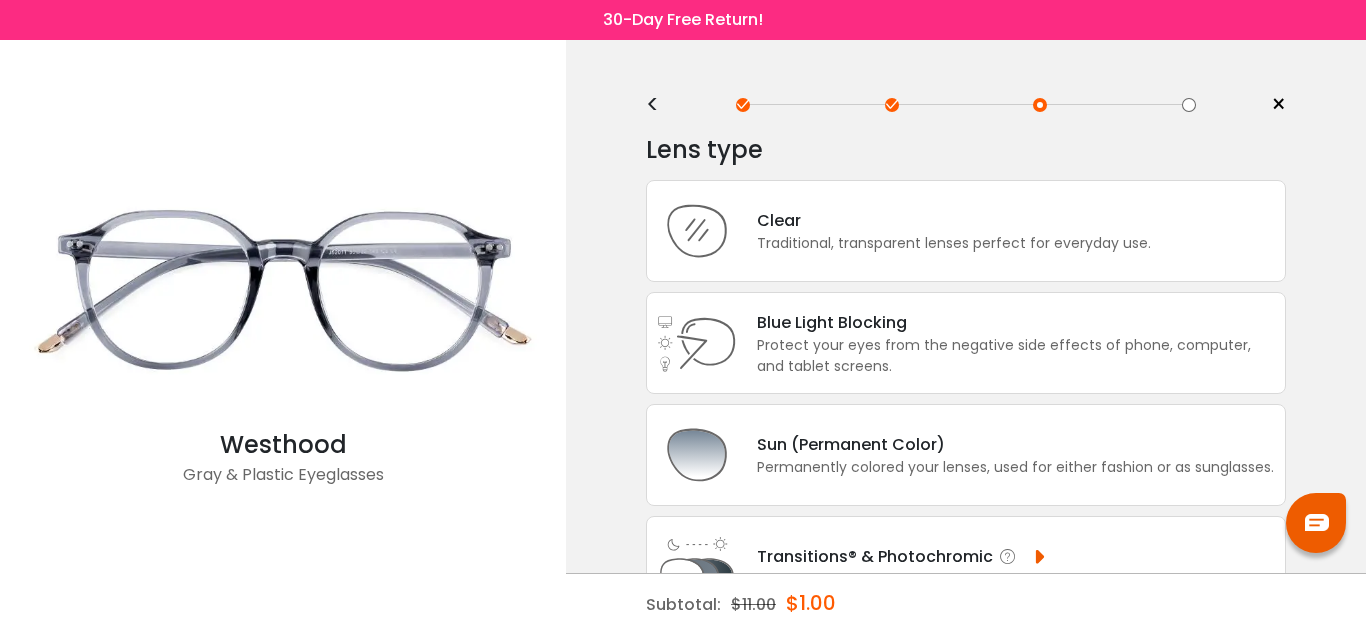 scroll, scrollTop: 1, scrollLeft: 0, axis: vertical 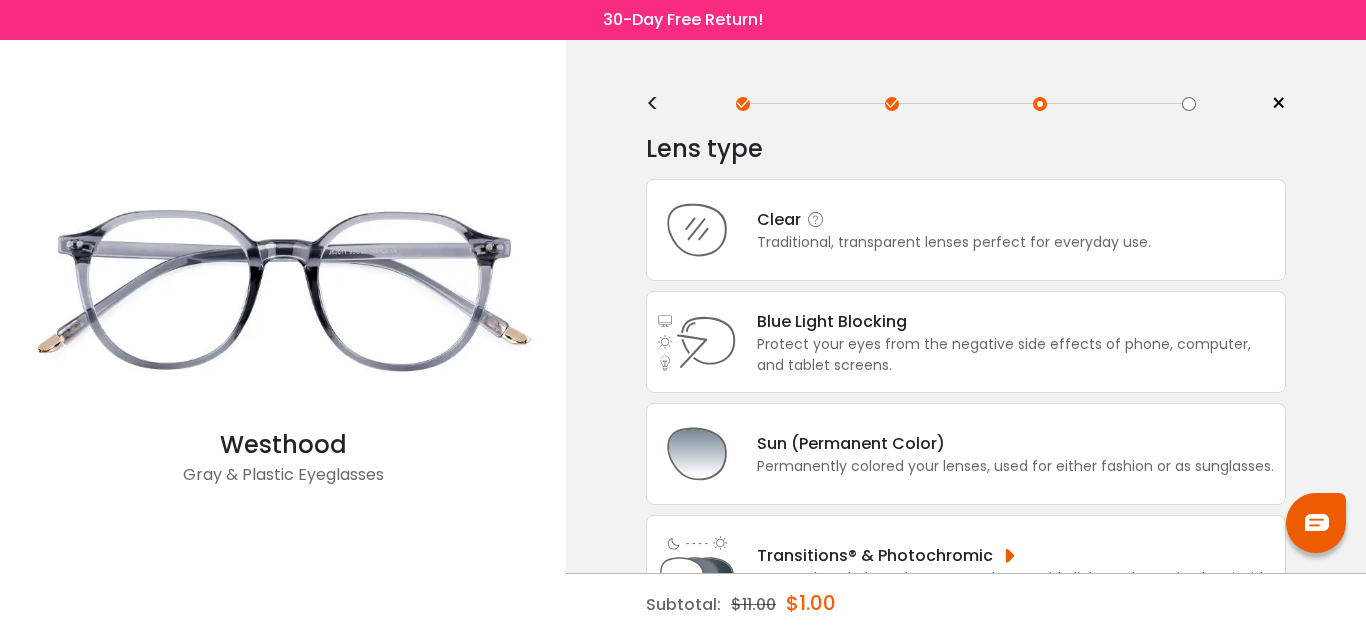 click on "Clear
Traditional, transparent lenses perfect for everyday use." at bounding box center [966, 230] 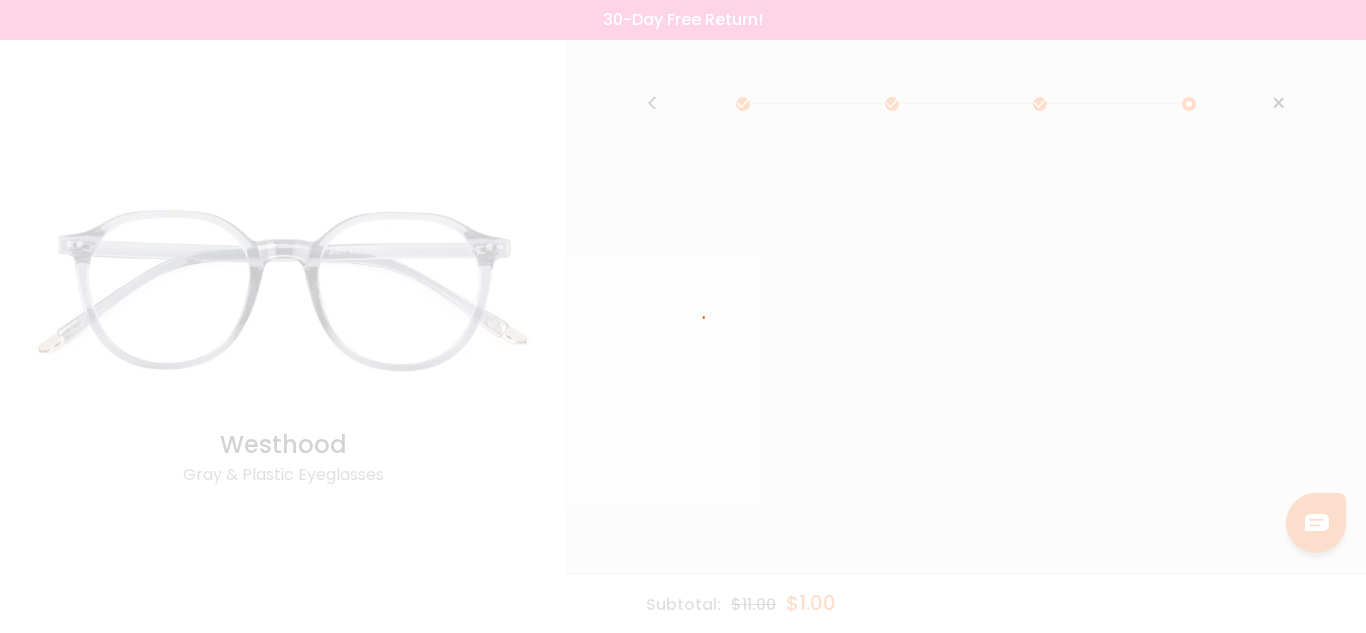 scroll, scrollTop: 0, scrollLeft: 0, axis: both 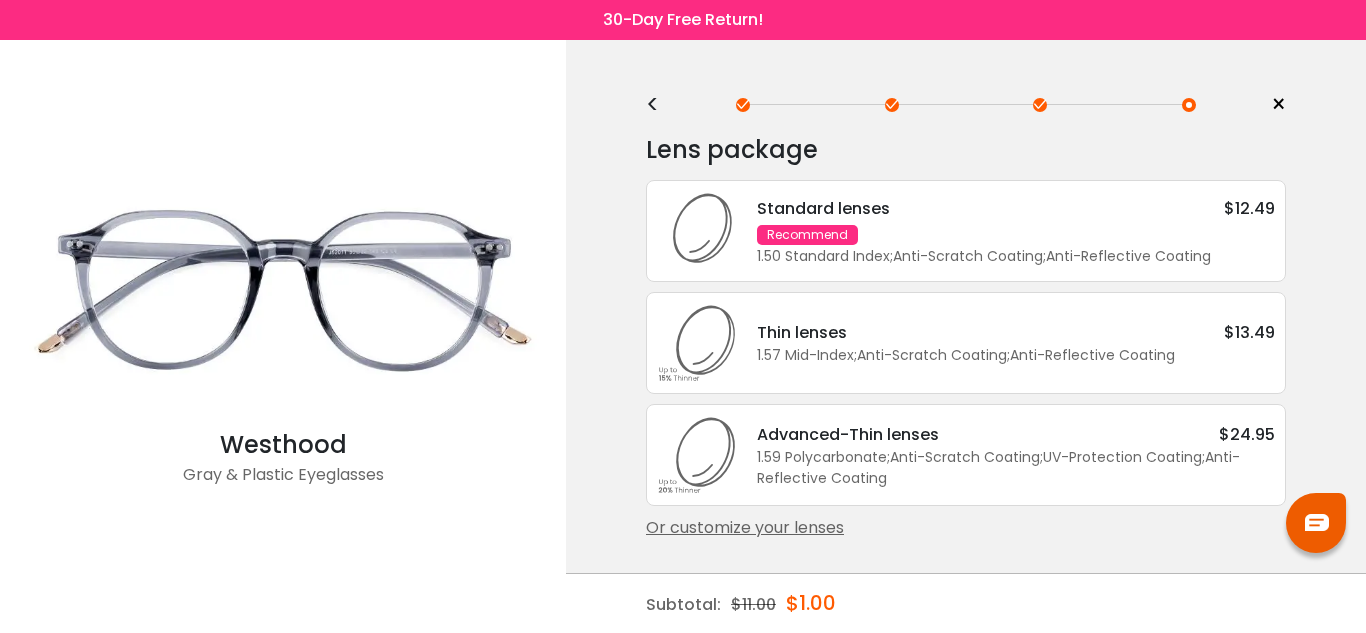 click on "Or customize your lenses" at bounding box center (966, 528) 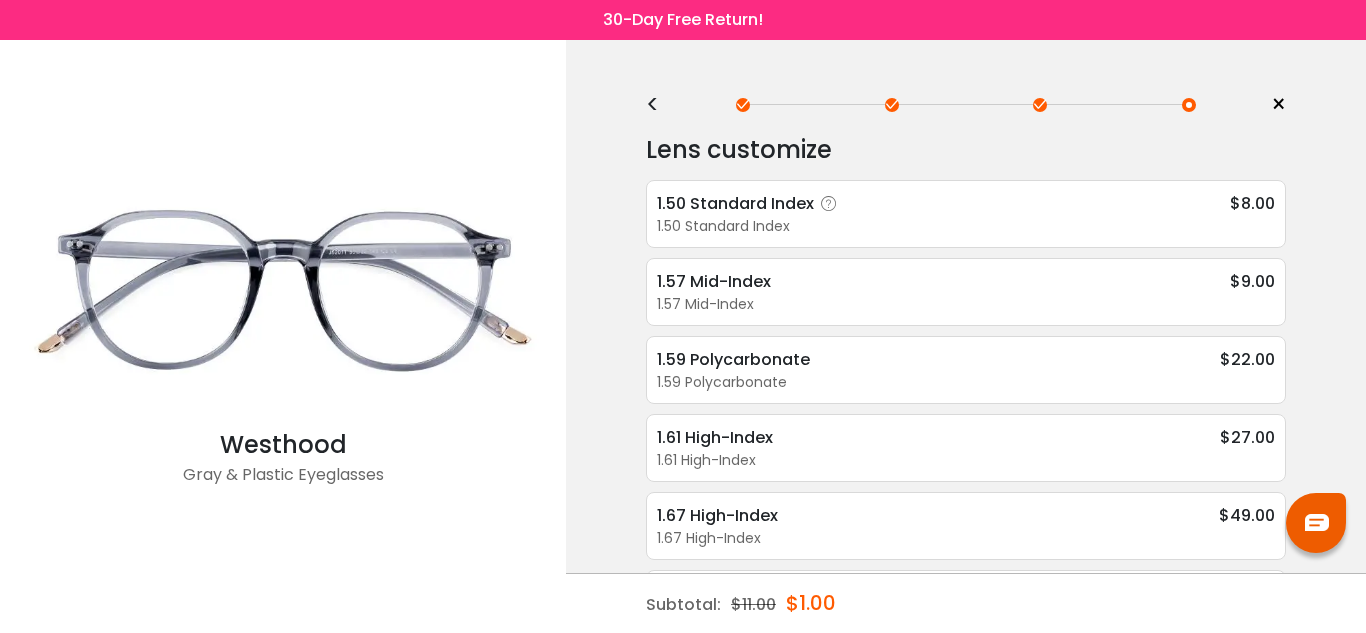 click on "1.50 Standard Index
$8.00
1.50 Standard Index
Anti-Reflective Coating
-
$4.49
Anti-Scratch Coating
-
Free
Choose & Continue" at bounding box center (966, 214) 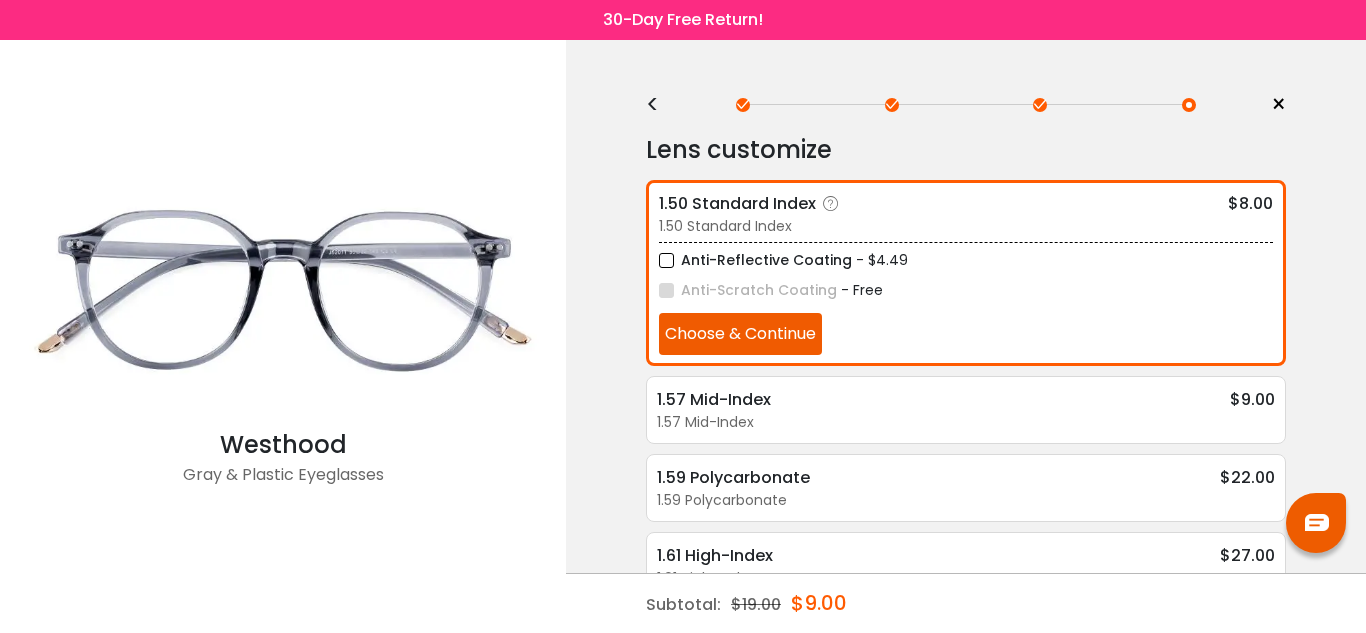 click on "Anti-Reflective Coating" at bounding box center (755, 260) 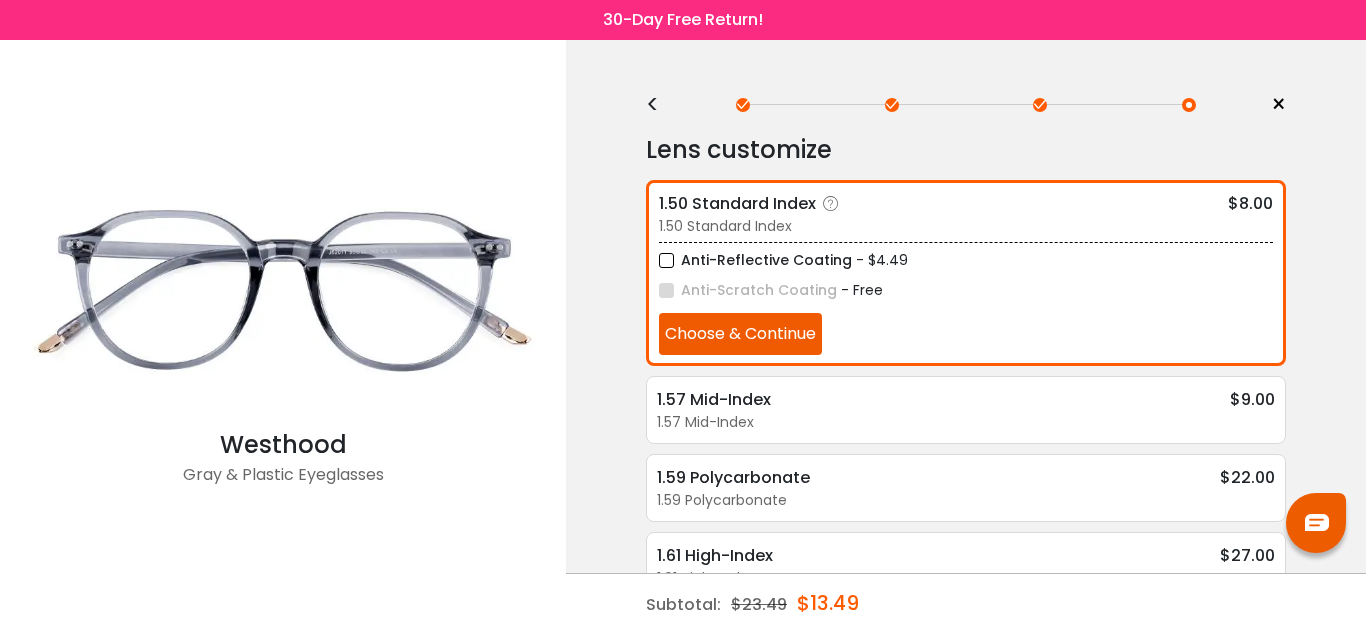click on "Choose & Continue" at bounding box center [740, 334] 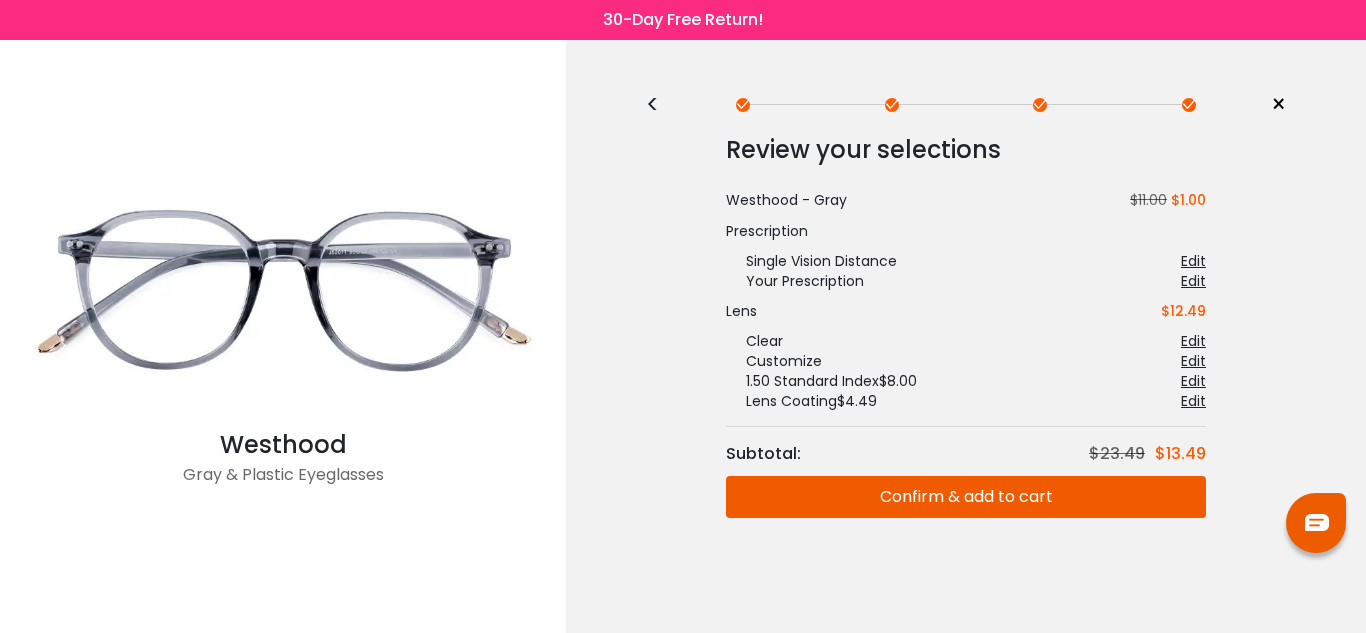 click on "Confirm & add to cart" at bounding box center (966, 497) 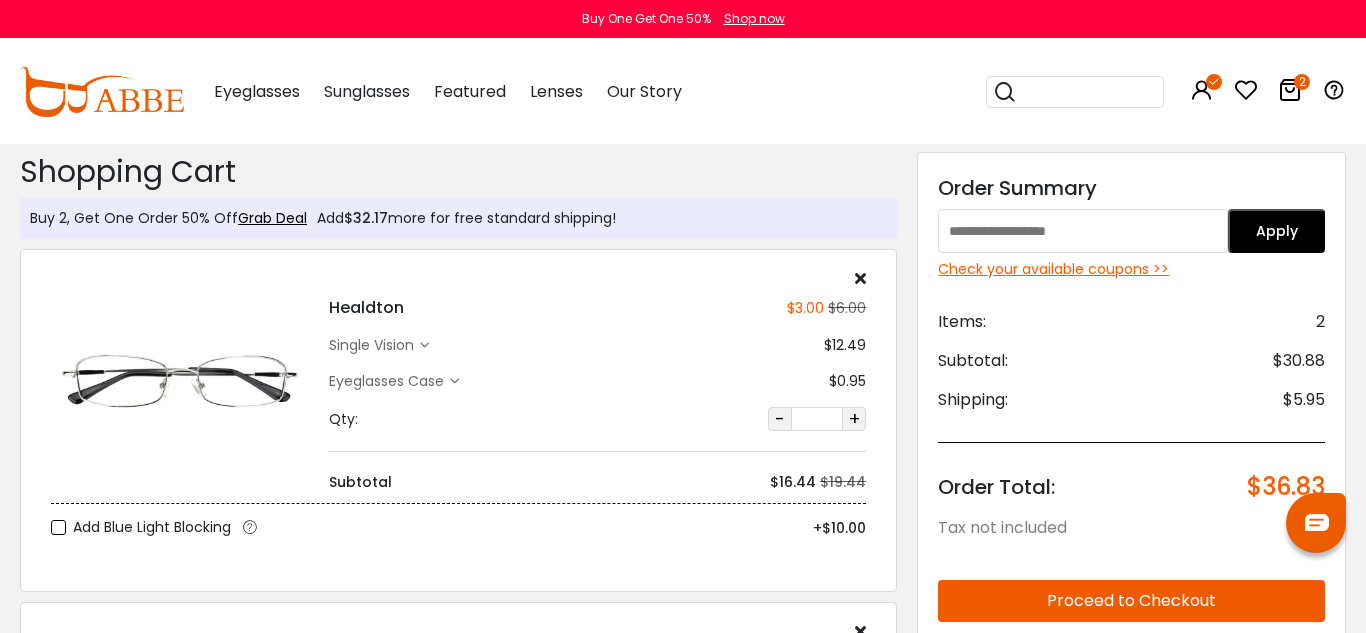 scroll, scrollTop: 0, scrollLeft: 0, axis: both 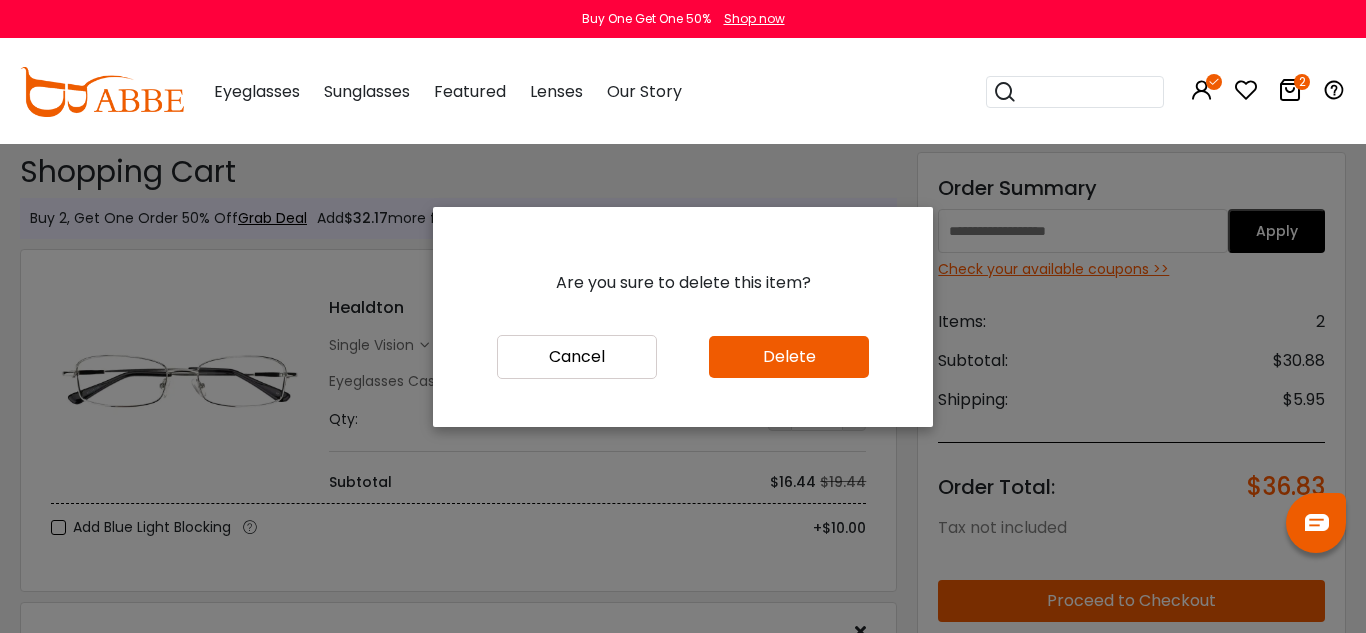 click on "Delete" at bounding box center [789, 357] 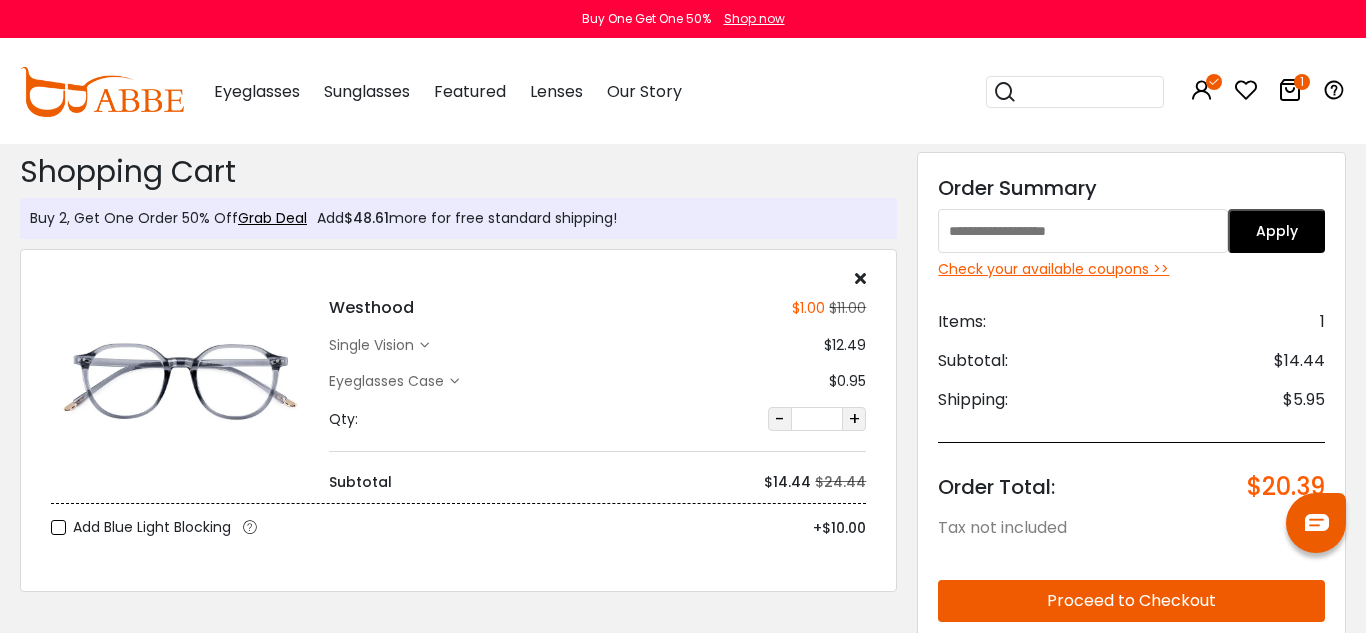 scroll, scrollTop: 0, scrollLeft: 0, axis: both 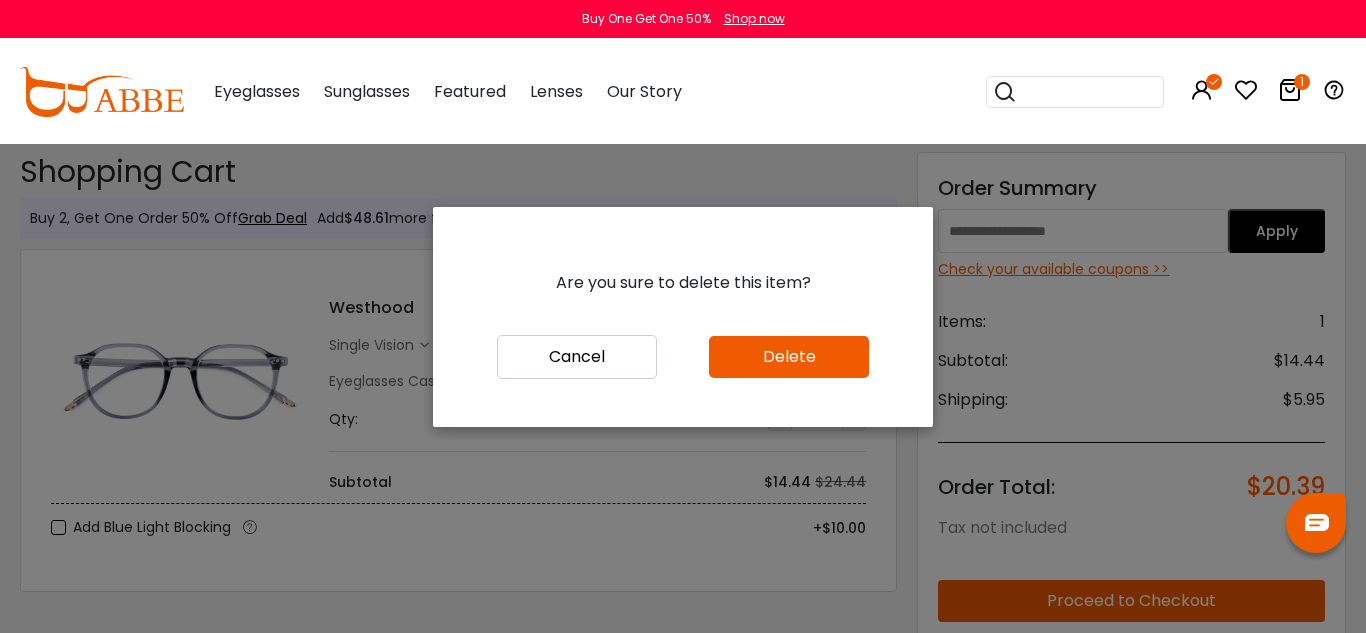 click on "Delete" at bounding box center [789, 357] 